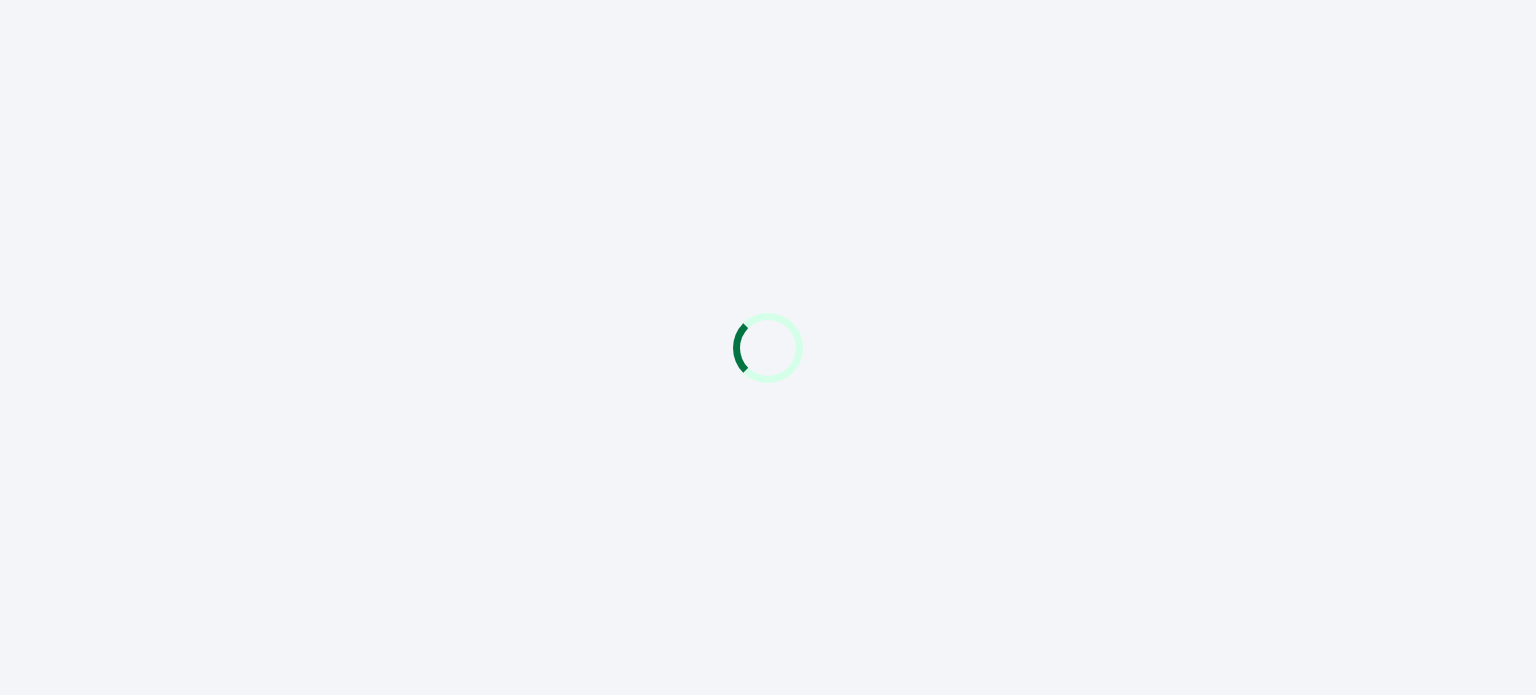 scroll, scrollTop: 0, scrollLeft: 0, axis: both 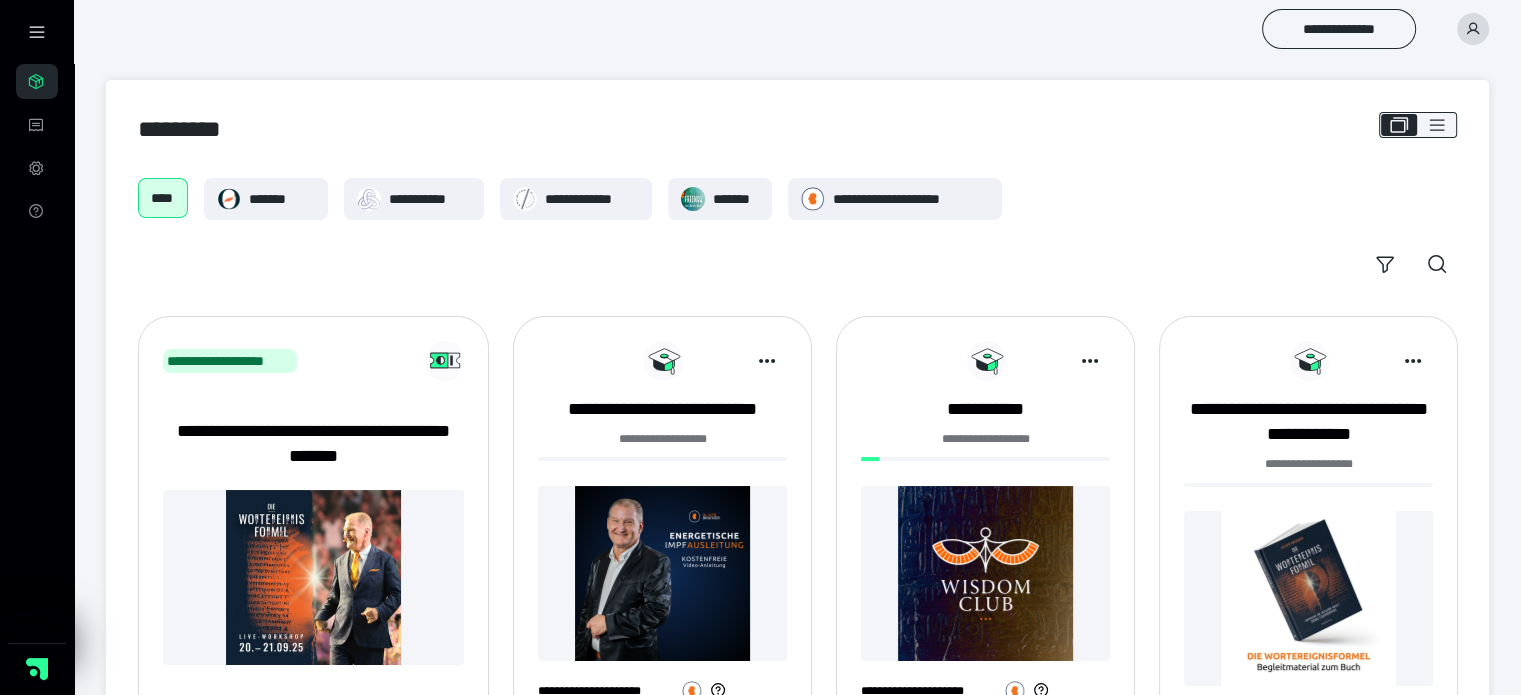 click at bounding box center [985, 573] 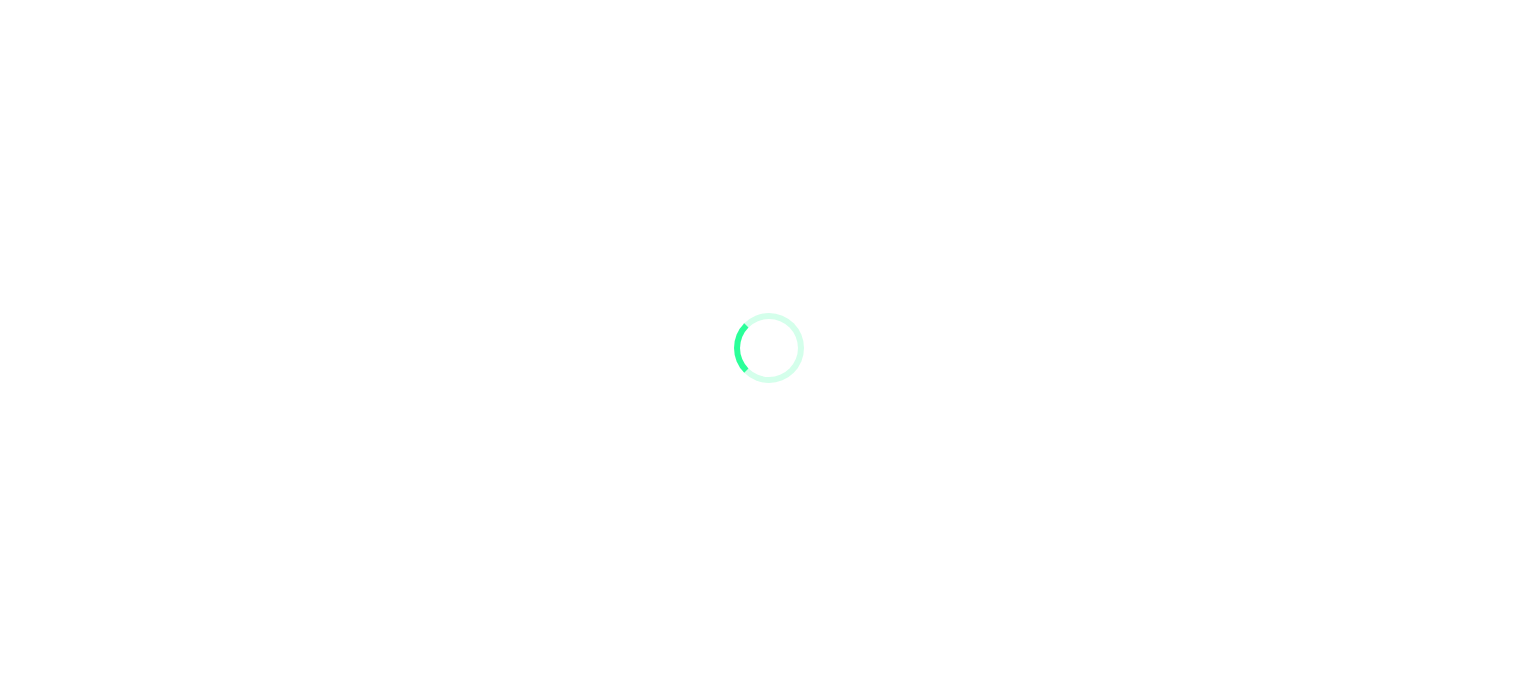scroll, scrollTop: 0, scrollLeft: 0, axis: both 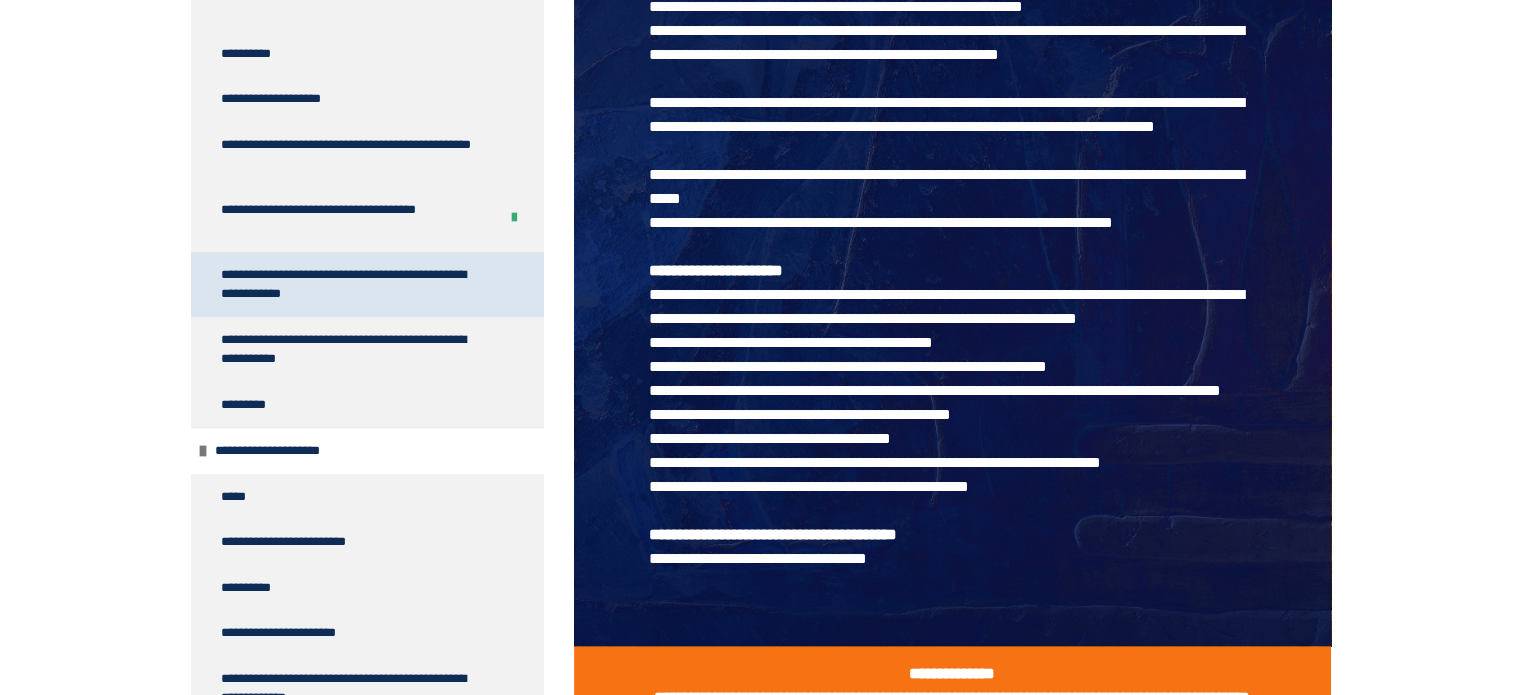 click on "**********" at bounding box center [352, 284] 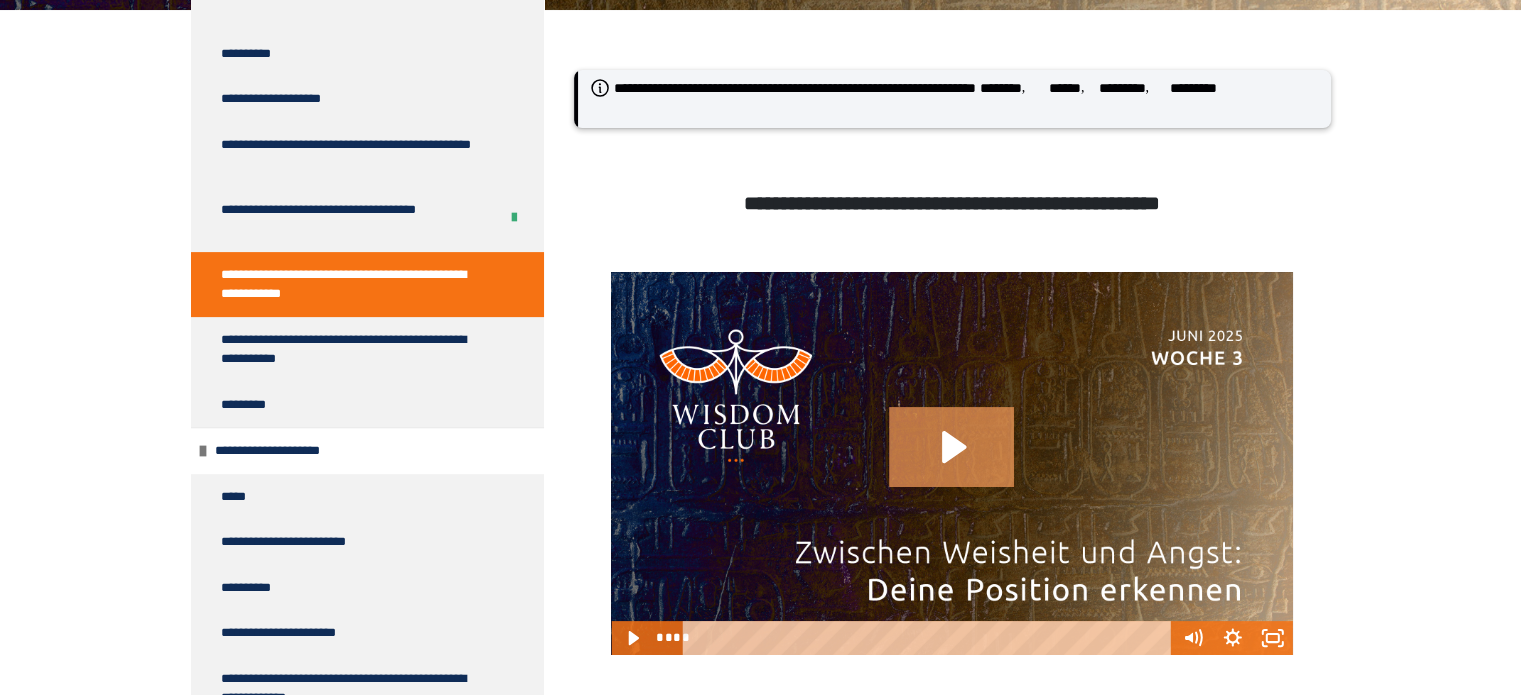 click 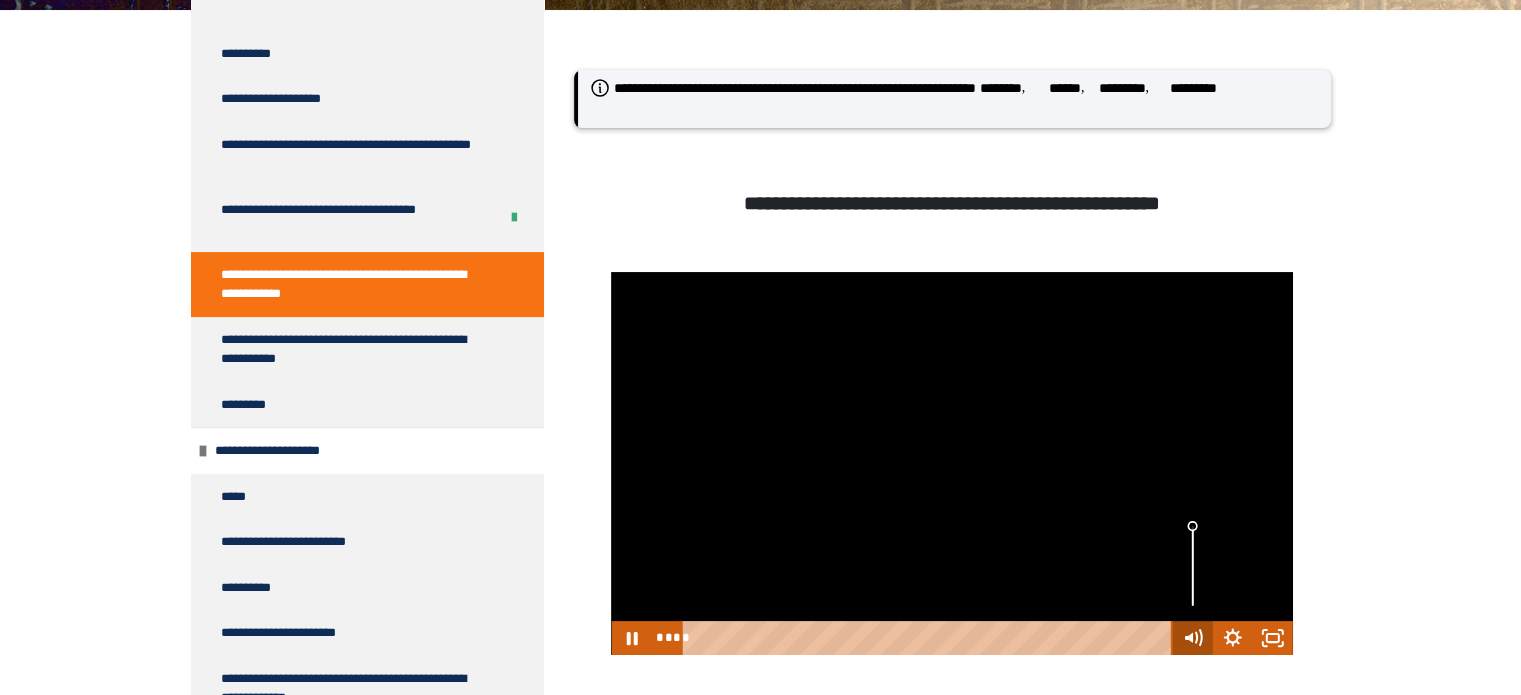 drag, startPoint x: 703, startPoint y: 638, endPoint x: 1181, endPoint y: 635, distance: 478.0094 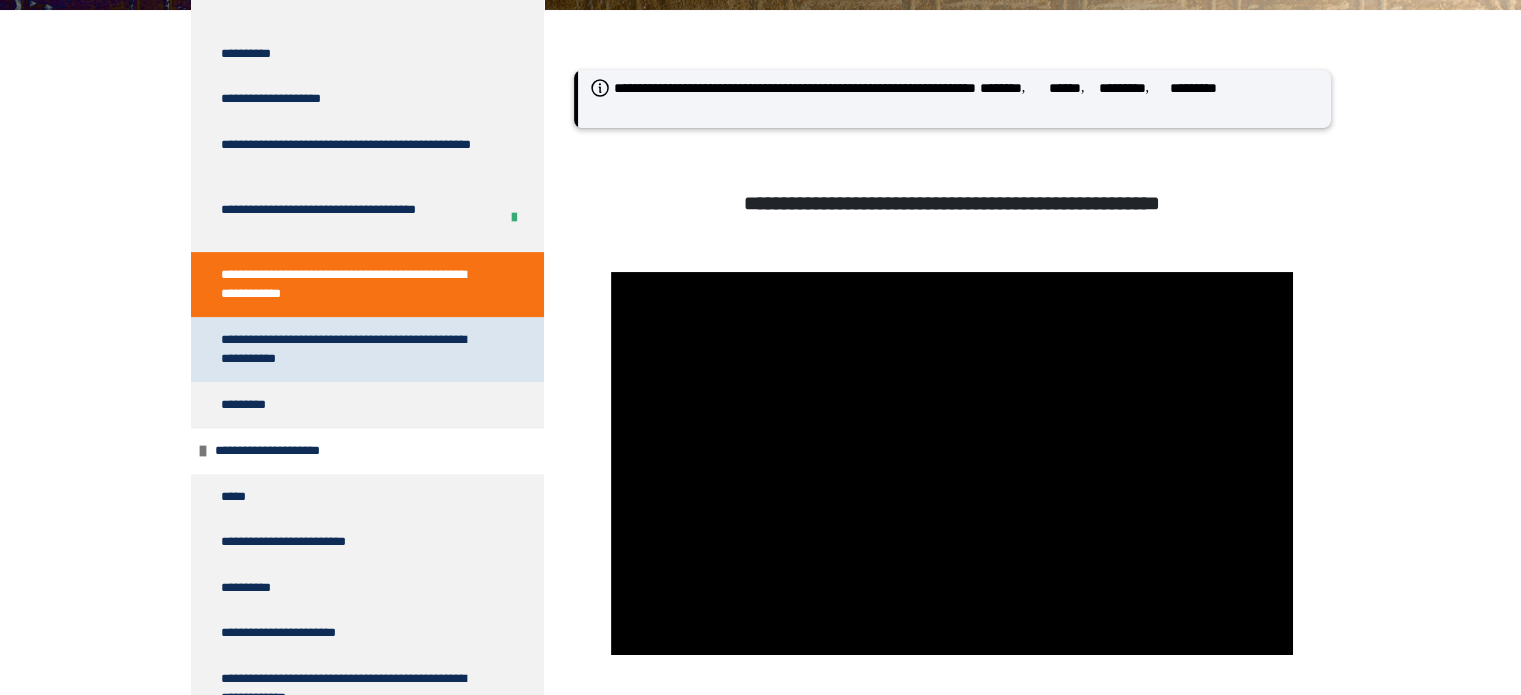 click on "**********" at bounding box center (352, 349) 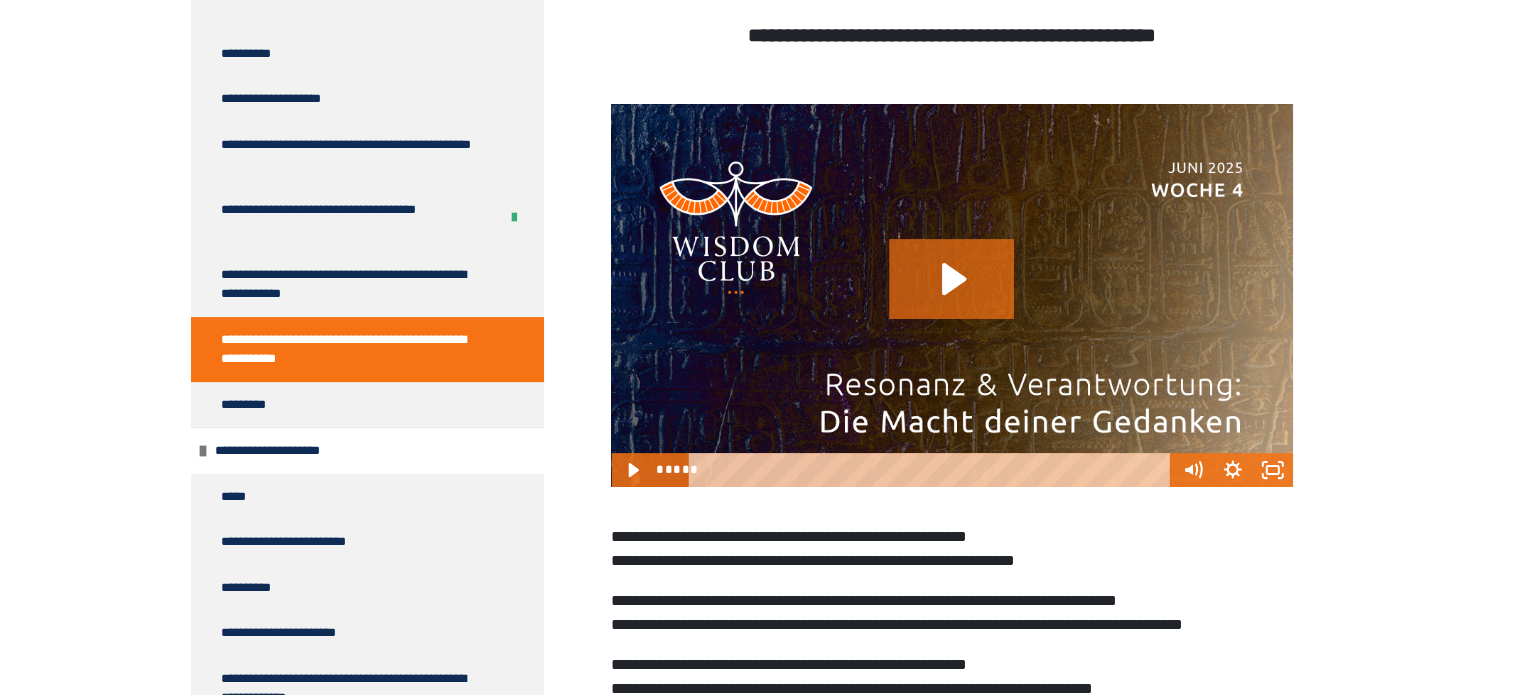 scroll, scrollTop: 670, scrollLeft: 0, axis: vertical 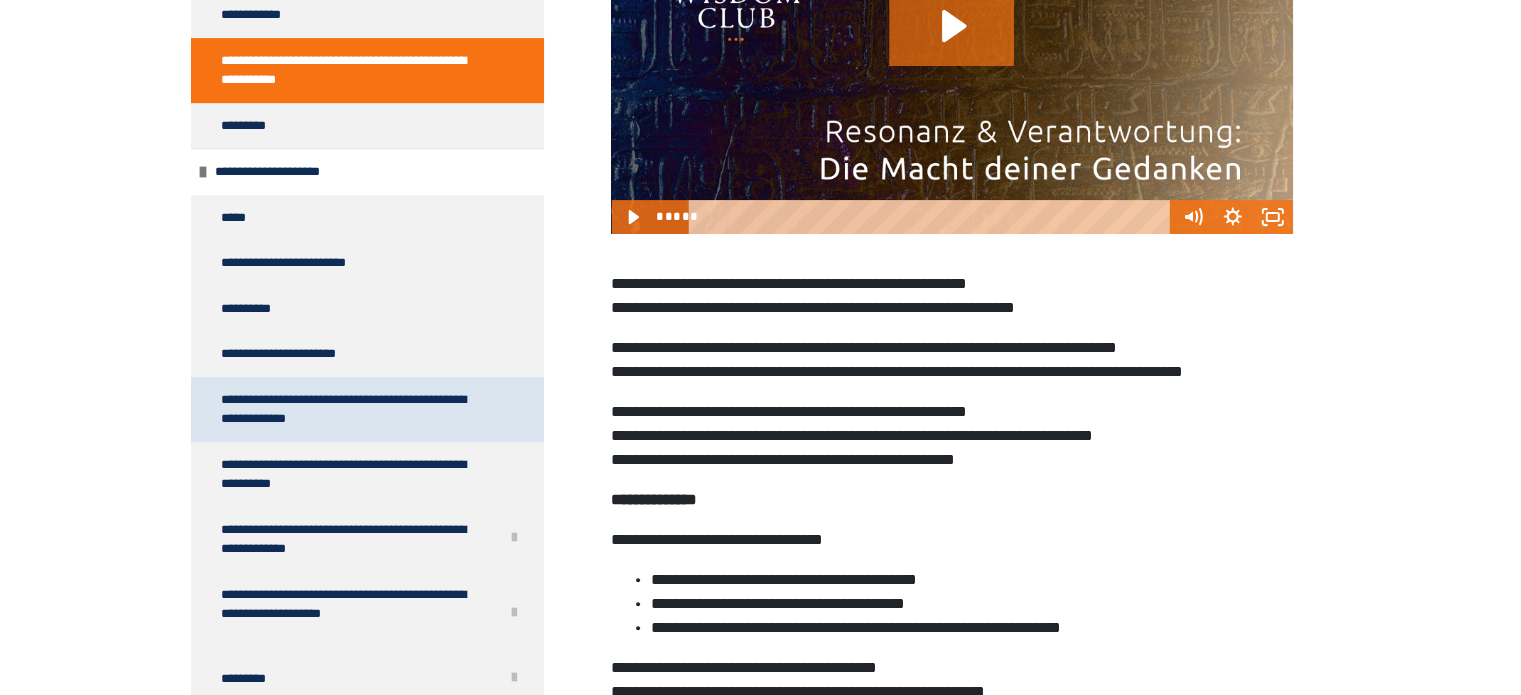 click on "**********" at bounding box center (352, 409) 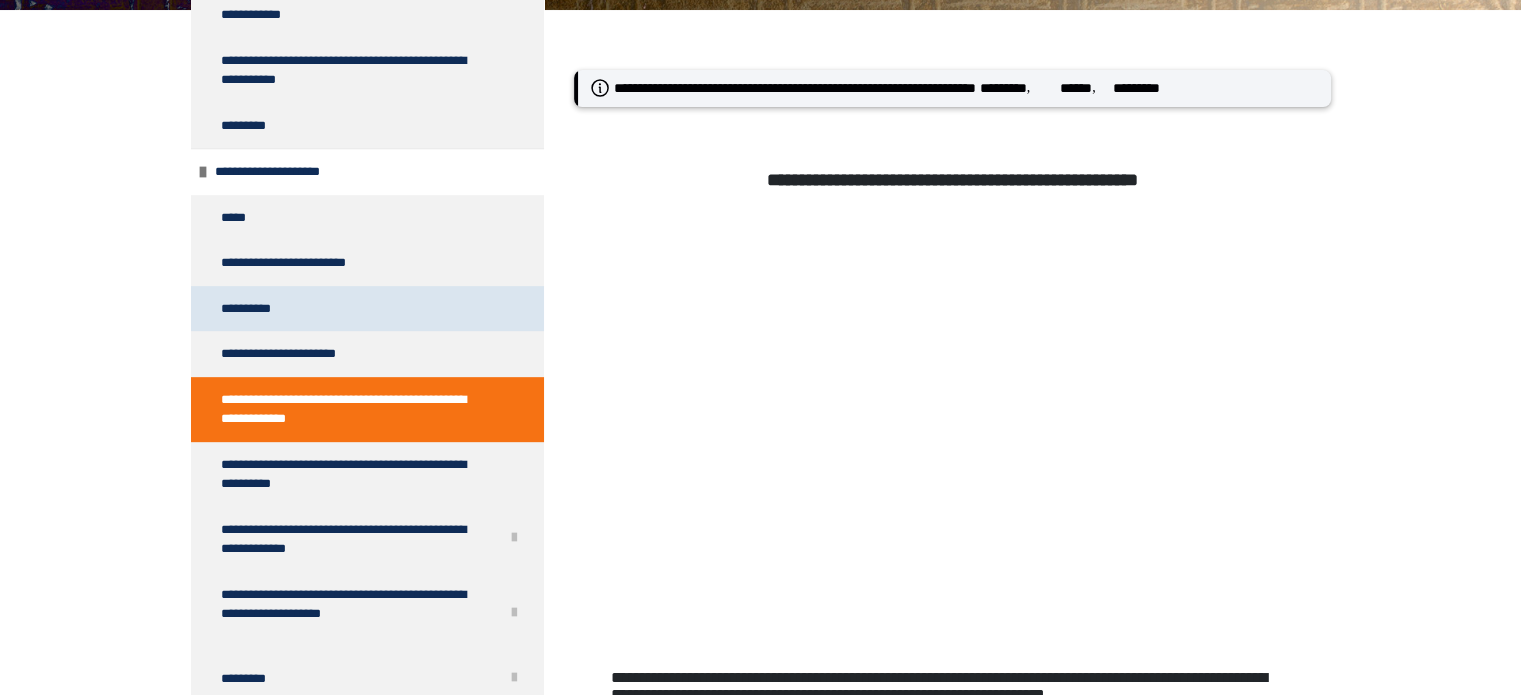 click on "**********" at bounding box center (367, 309) 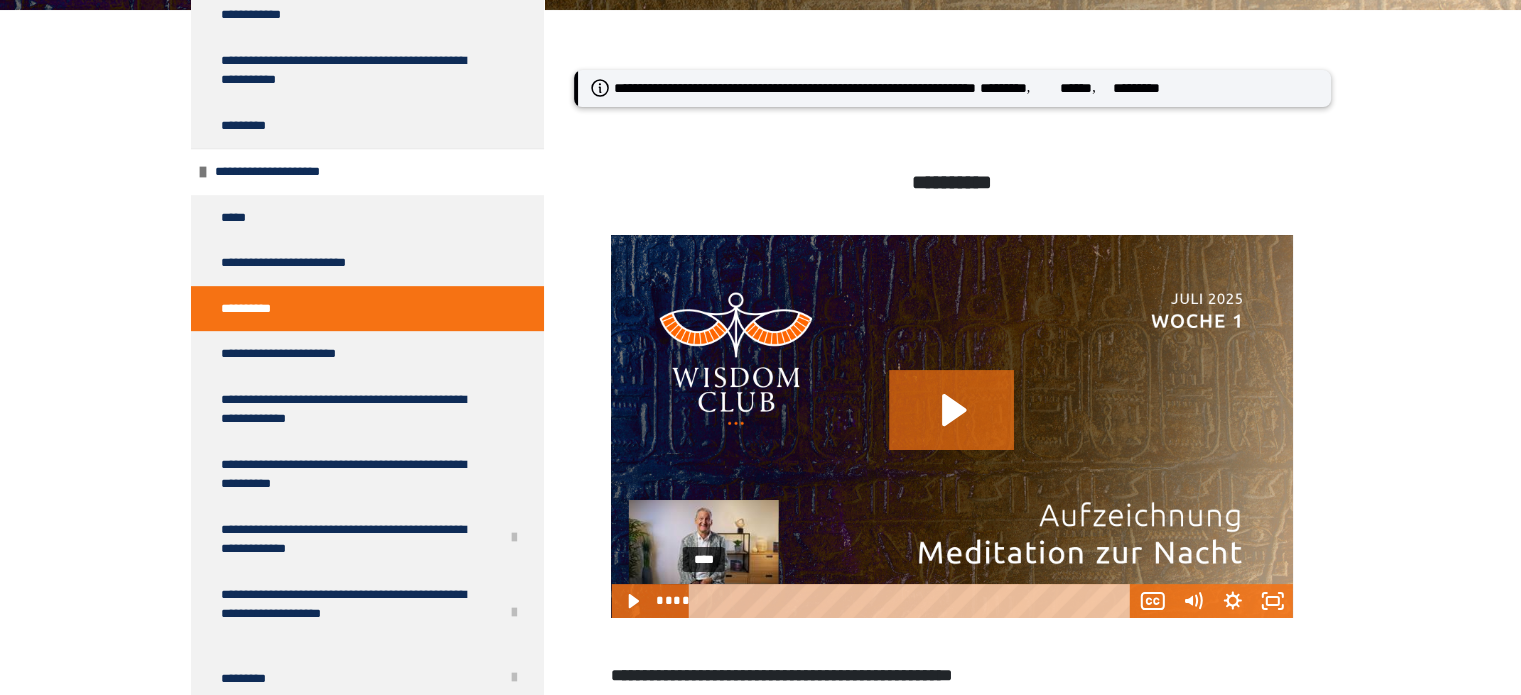 click on "****" at bounding box center [913, 601] 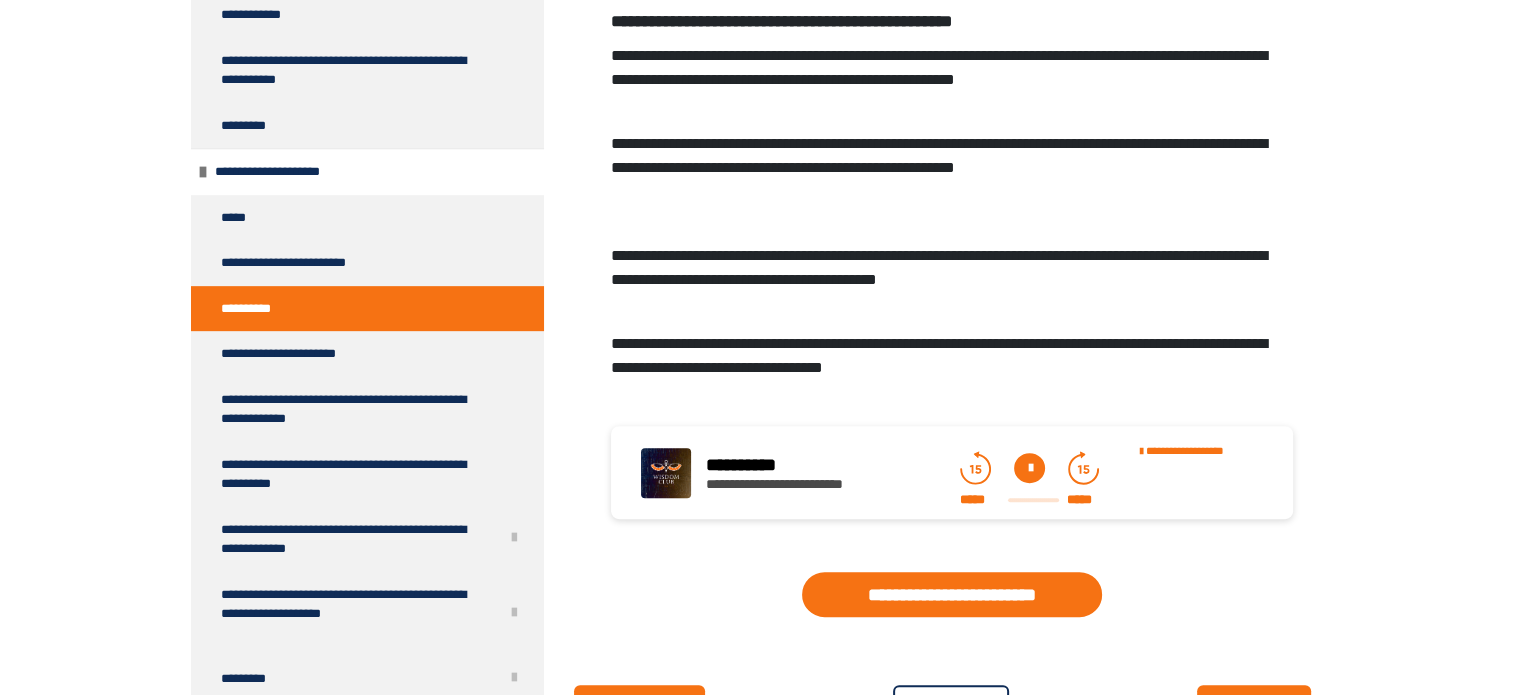 scroll, scrollTop: 970, scrollLeft: 0, axis: vertical 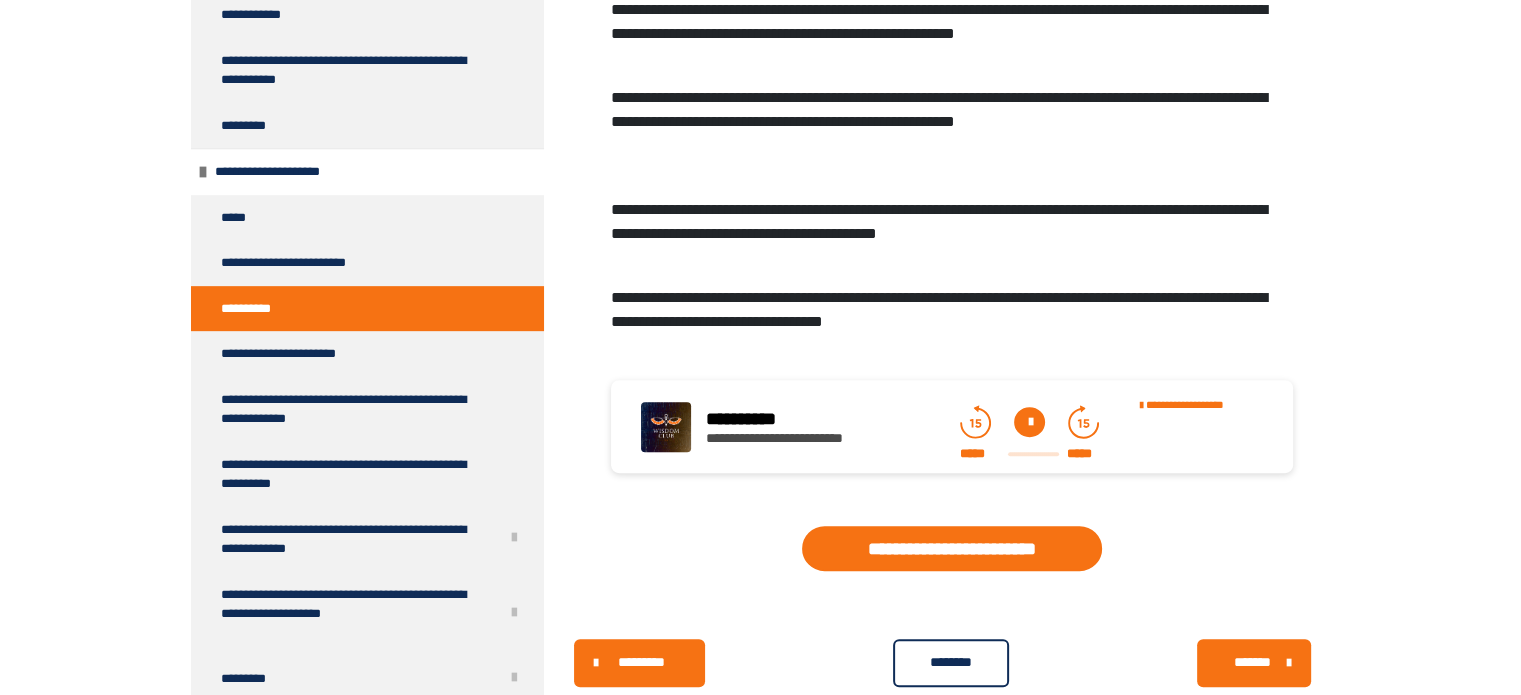 click on "**********" at bounding box center (760, -112) 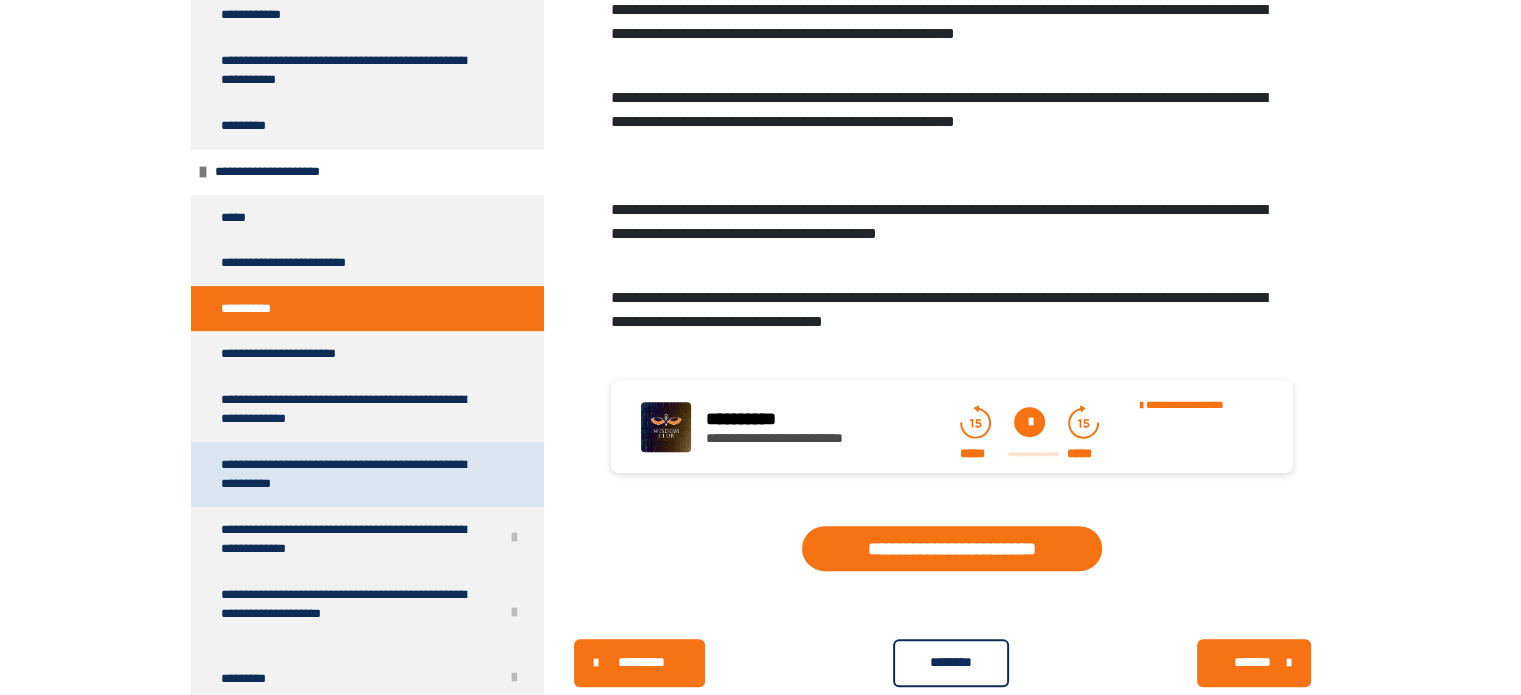 click on "**********" at bounding box center [352, 474] 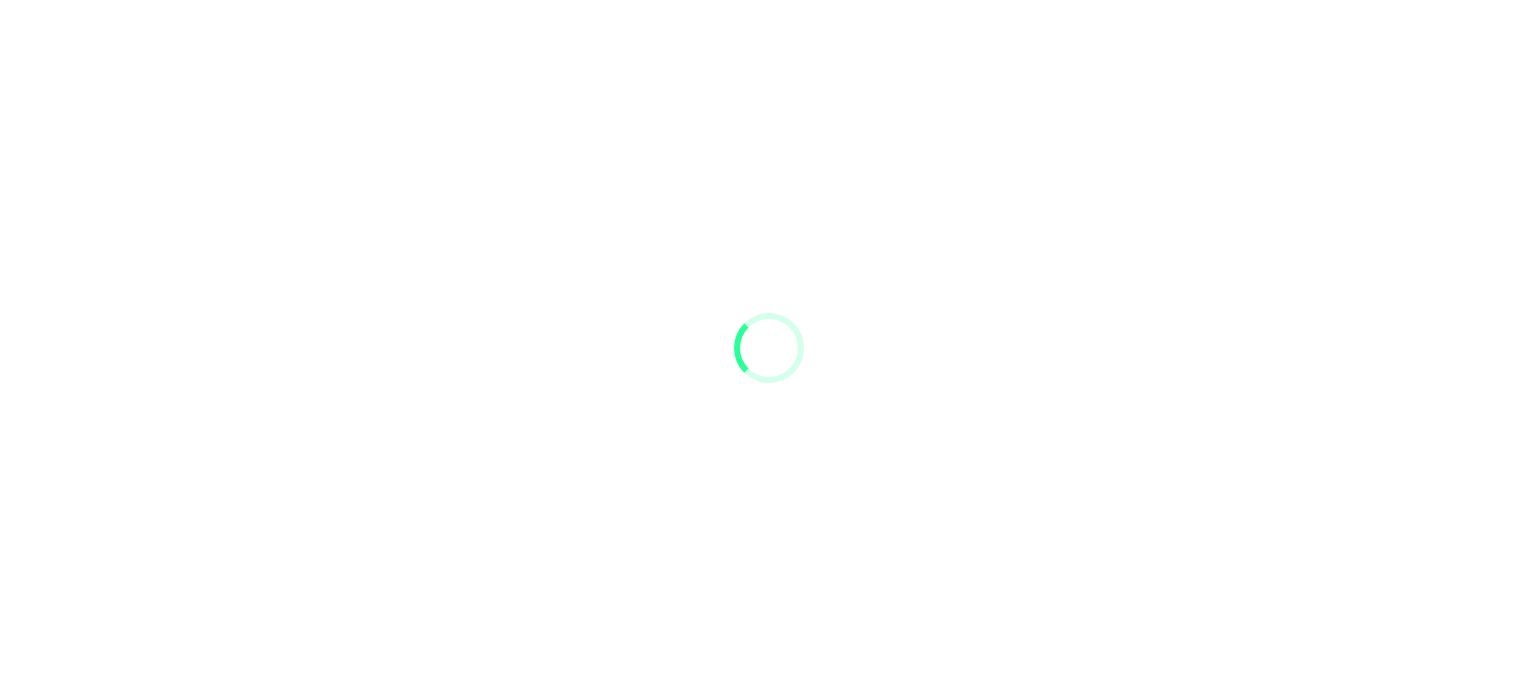 scroll, scrollTop: 0, scrollLeft: 0, axis: both 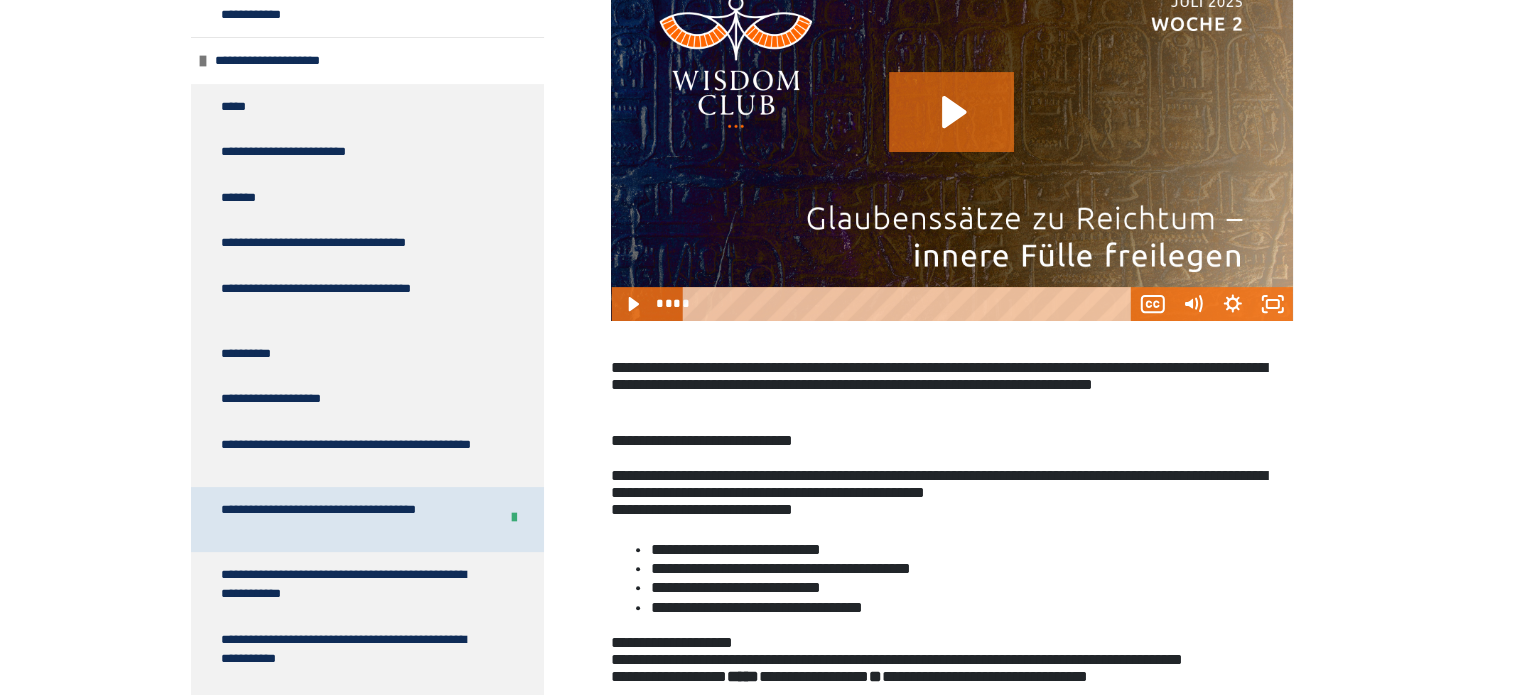 click on "**********" at bounding box center (344, 519) 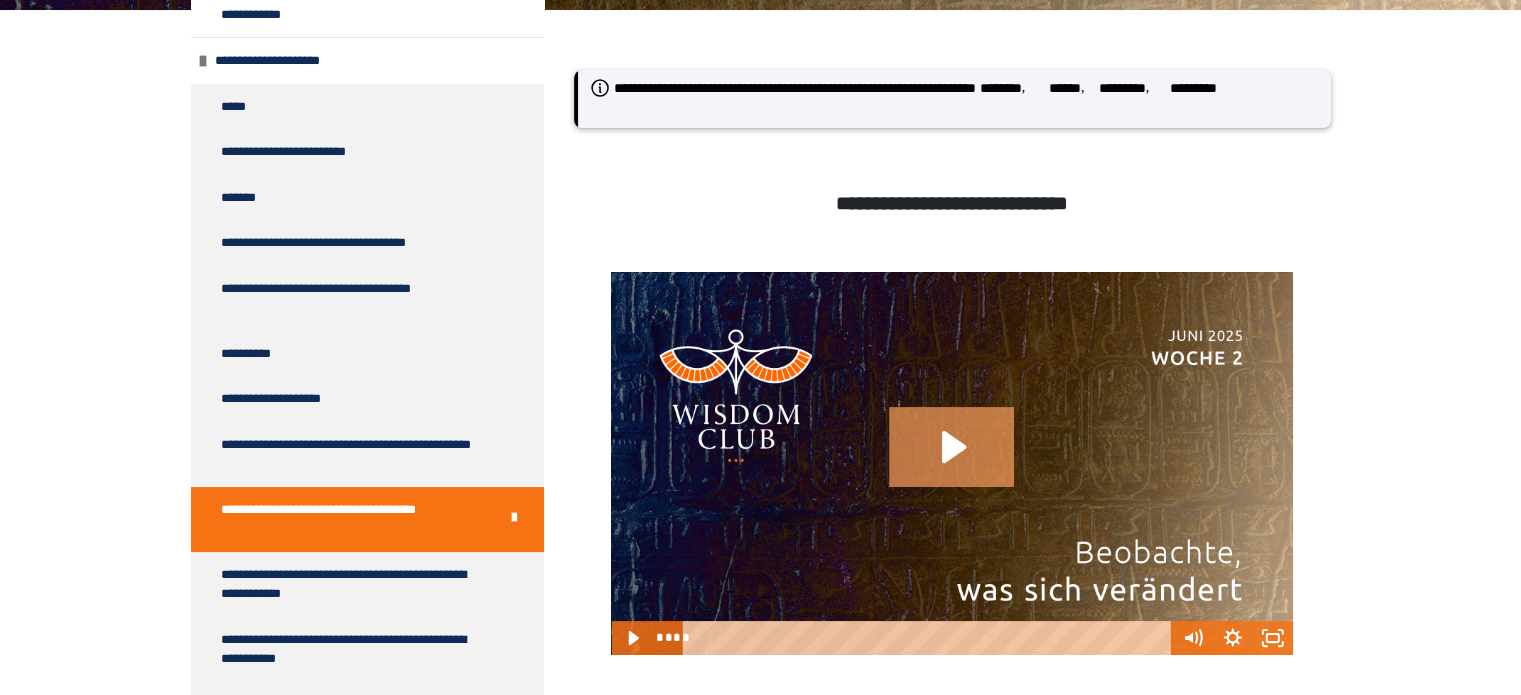click 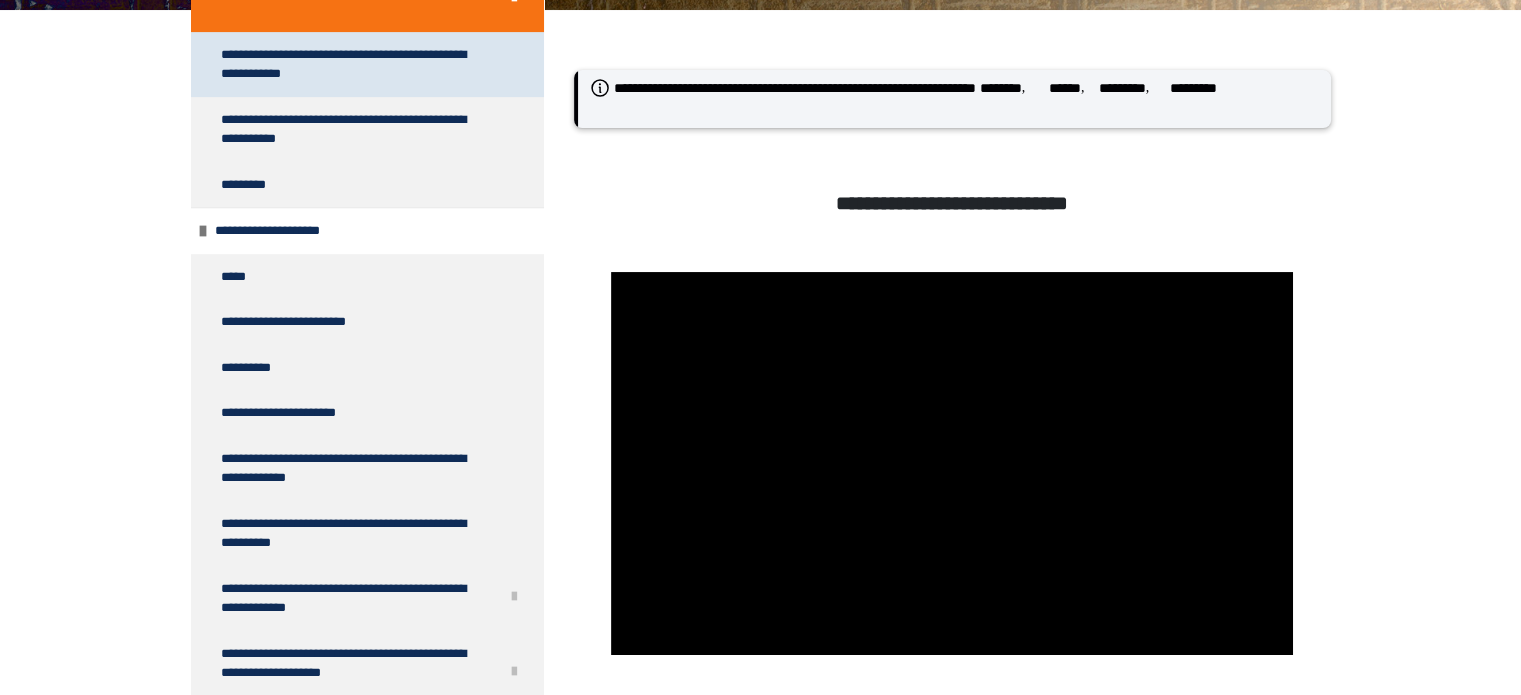 scroll, scrollTop: 879, scrollLeft: 0, axis: vertical 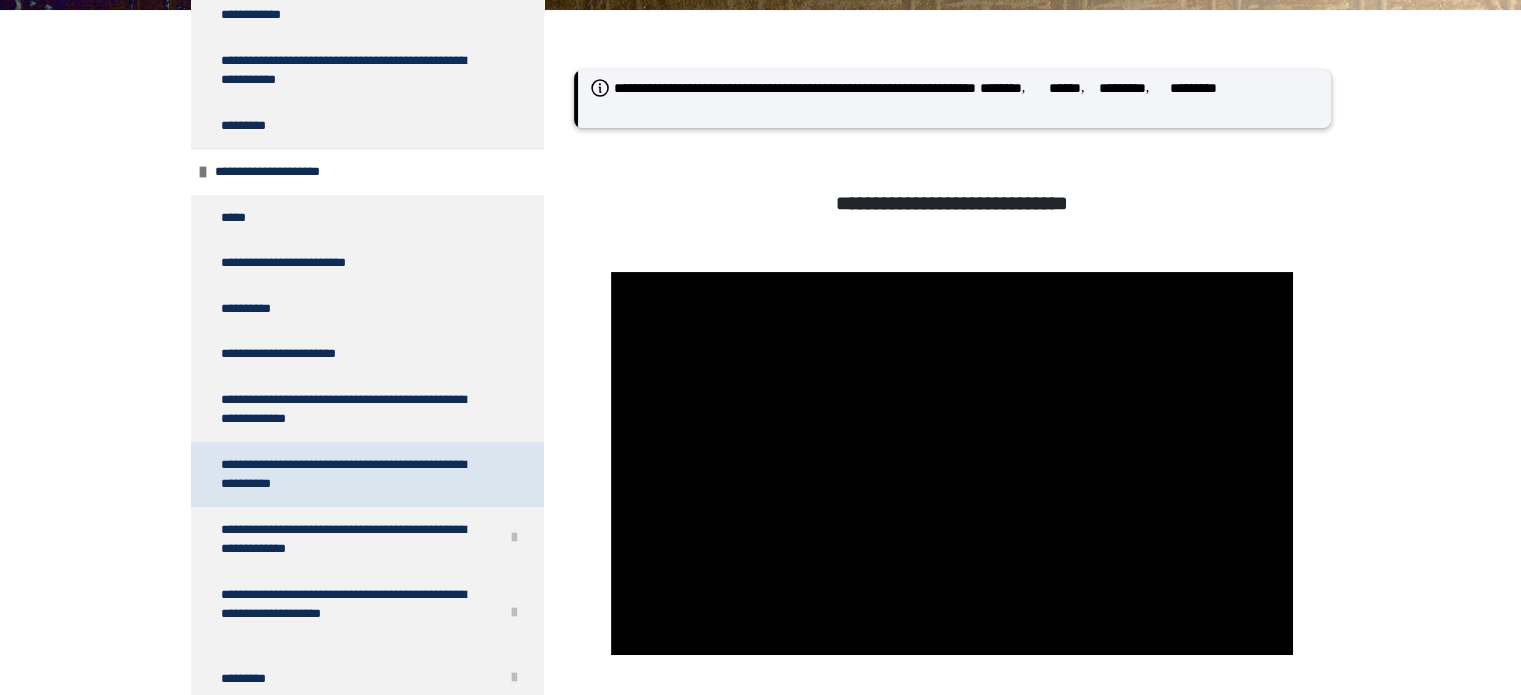 click on "**********" at bounding box center [352, 474] 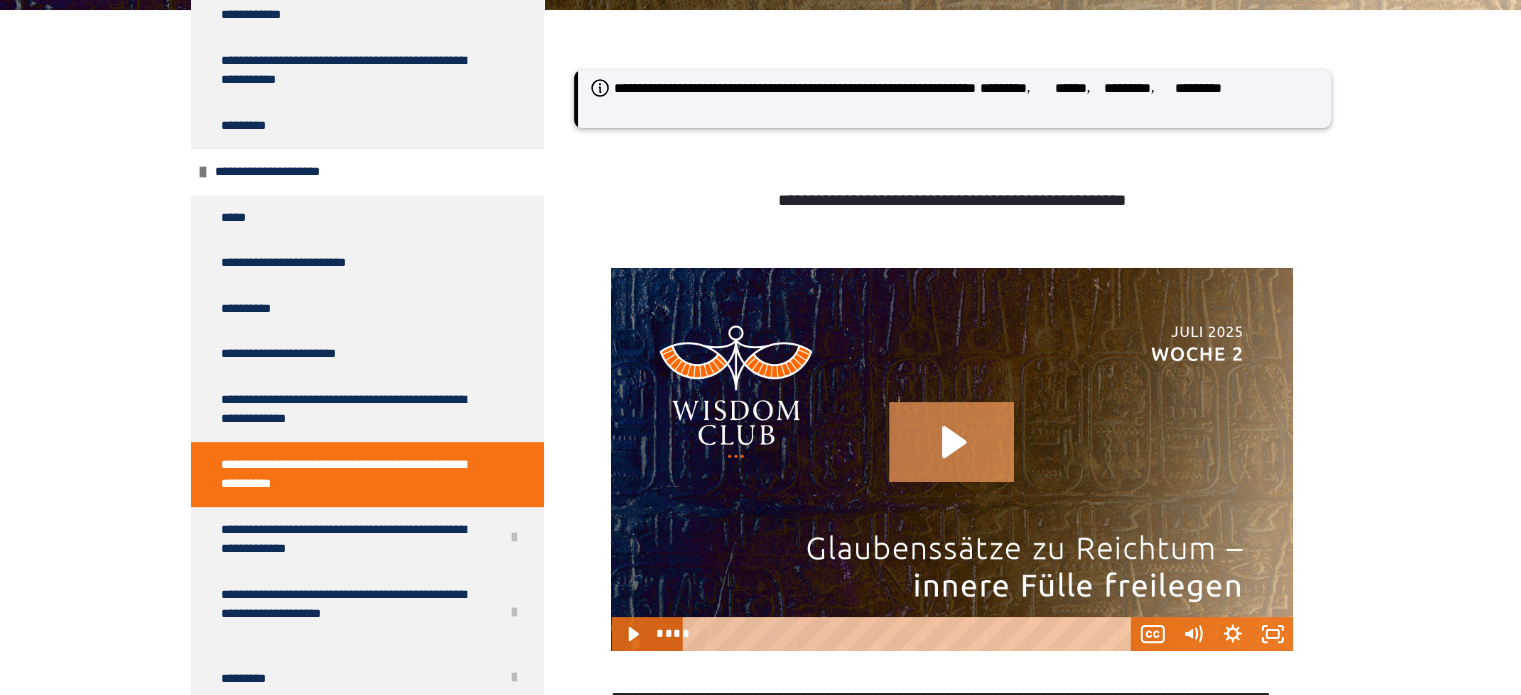 click 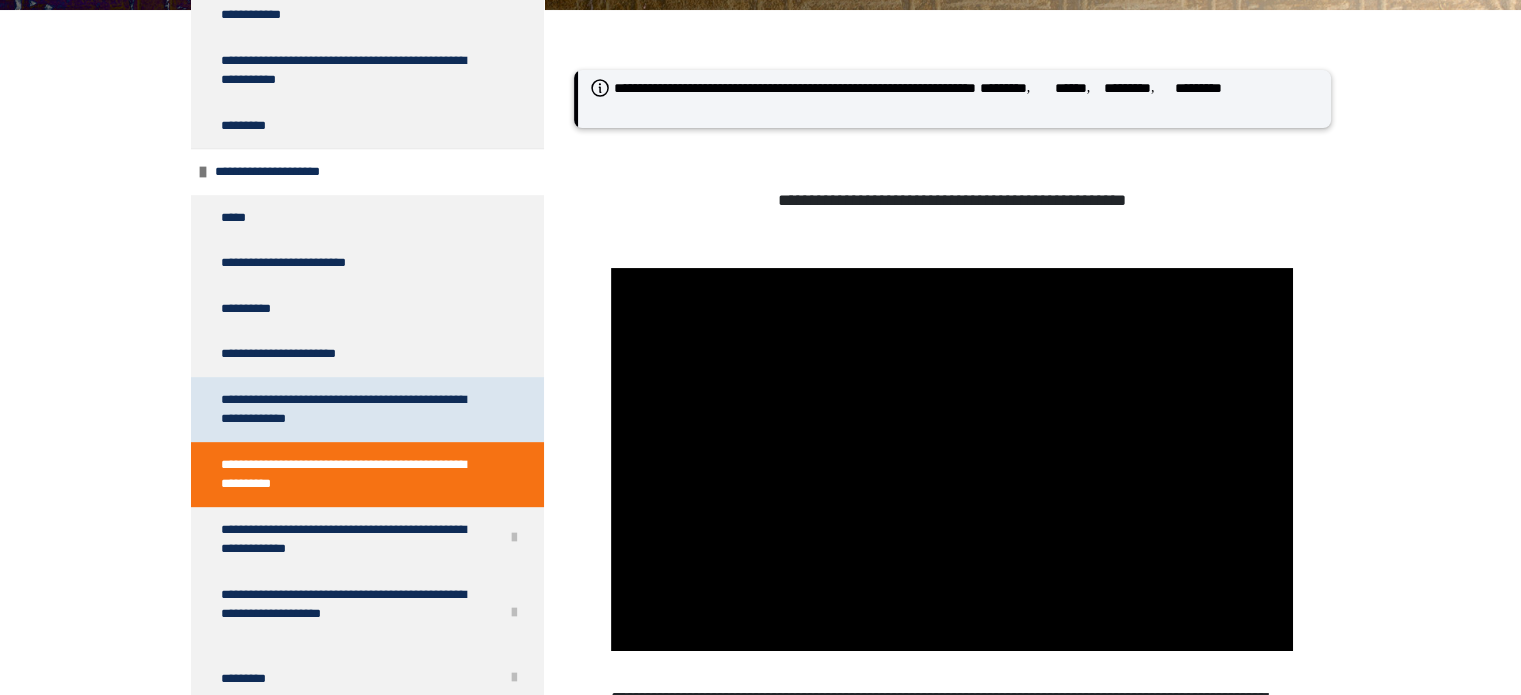 click on "**********" at bounding box center (352, 409) 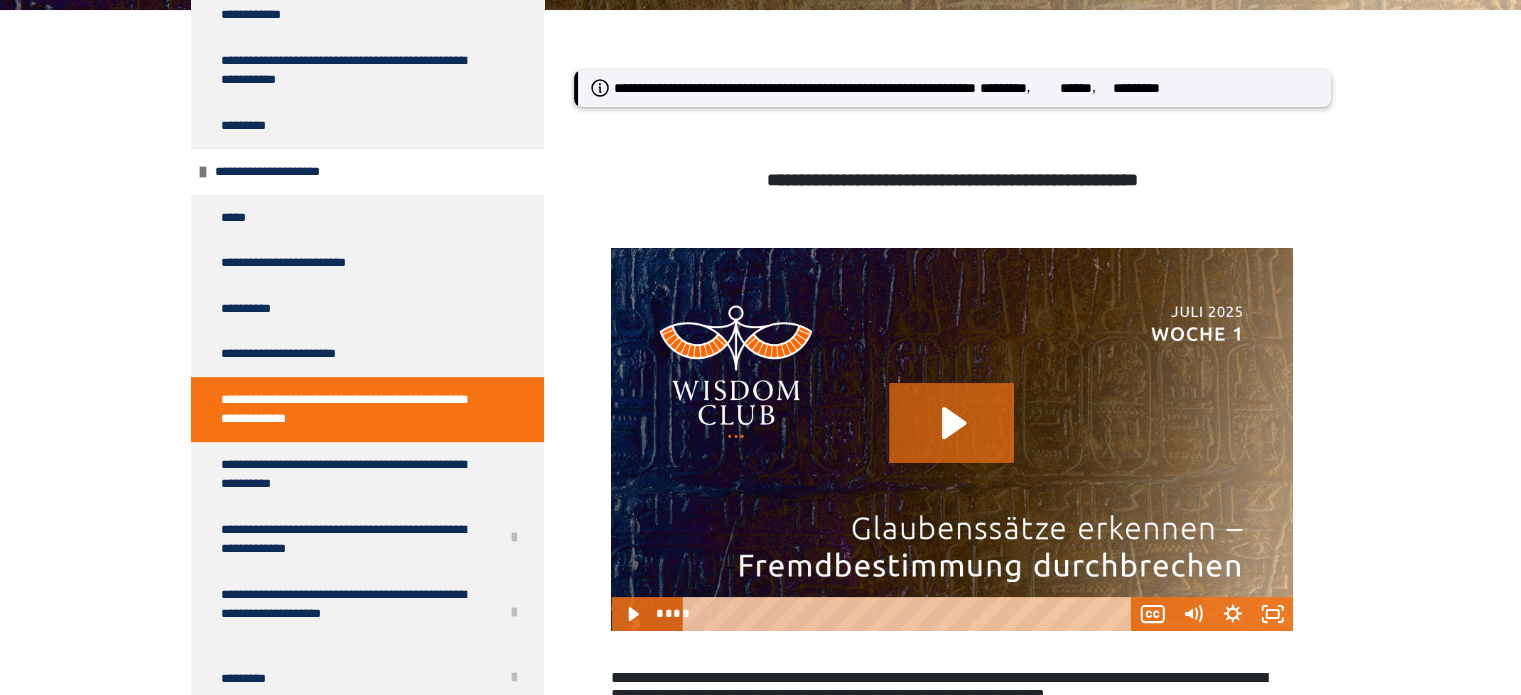 click at bounding box center [951, 439] 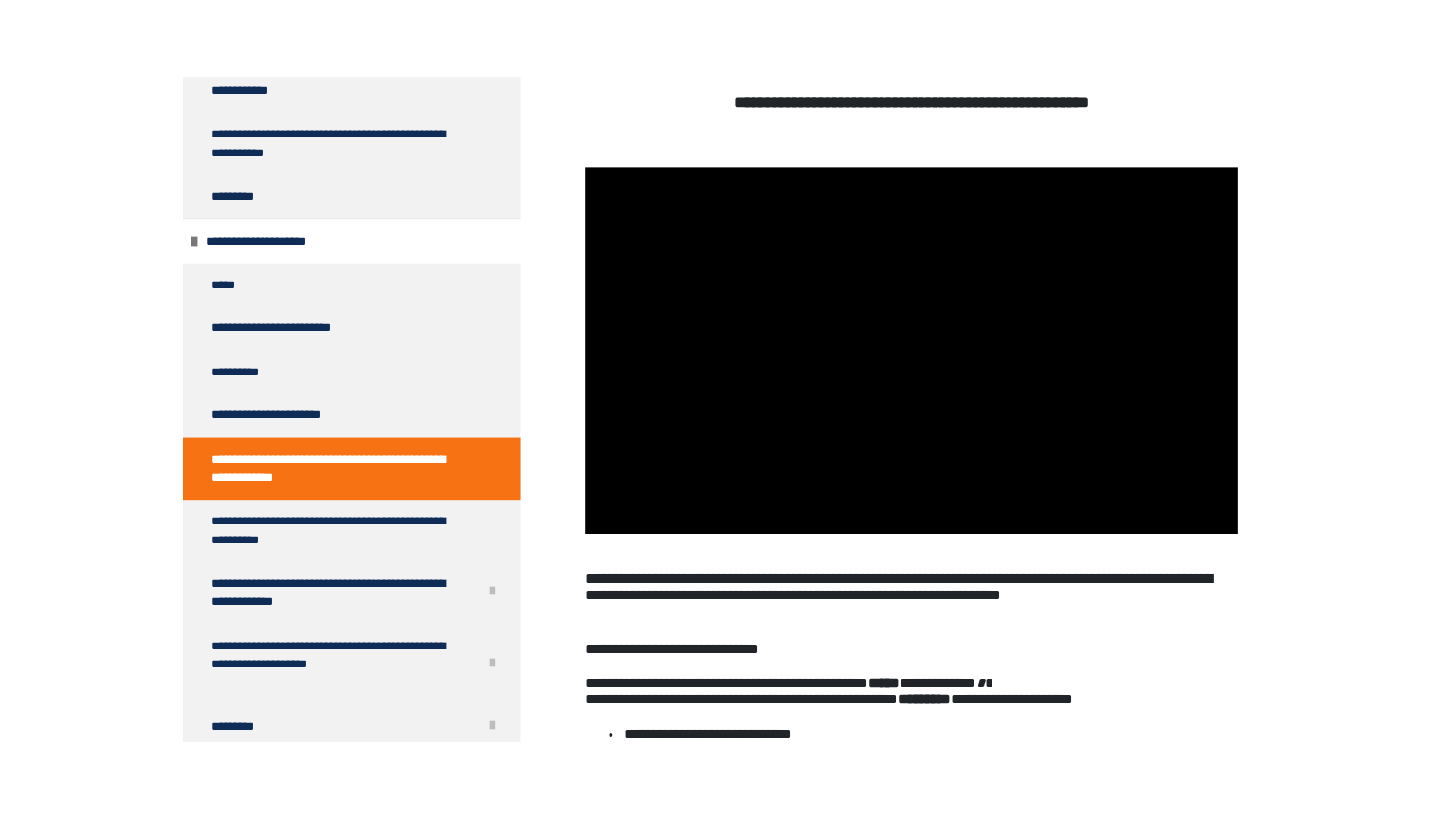 scroll, scrollTop: 446, scrollLeft: 0, axis: vertical 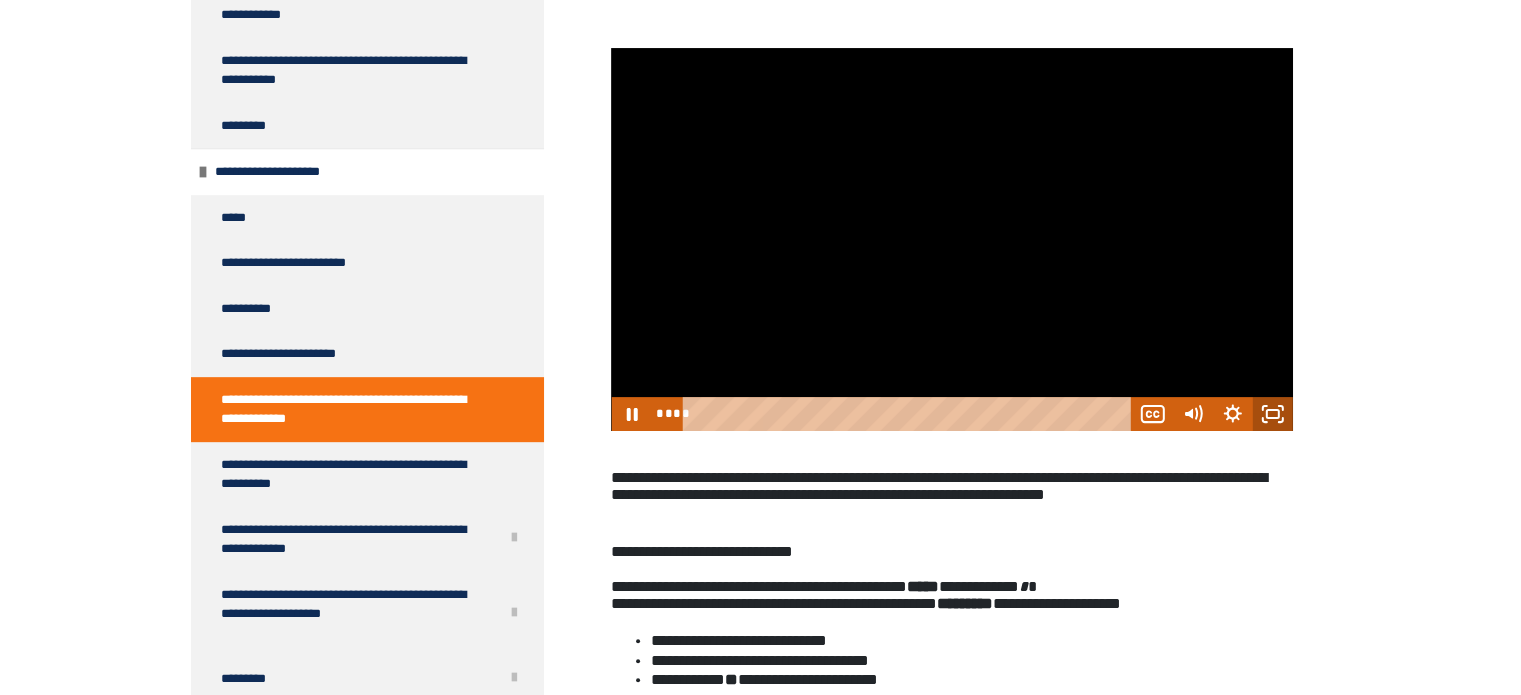 click 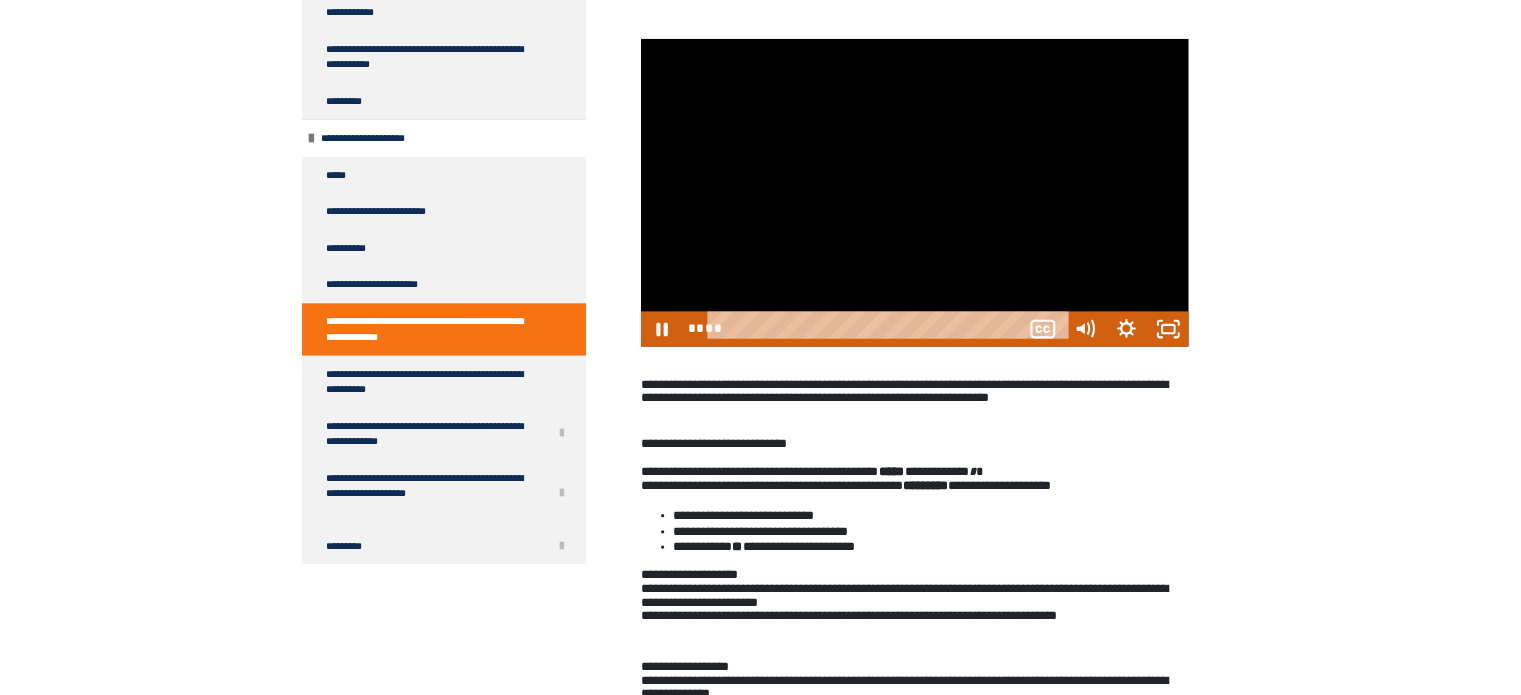 scroll, scrollTop: 710, scrollLeft: 0, axis: vertical 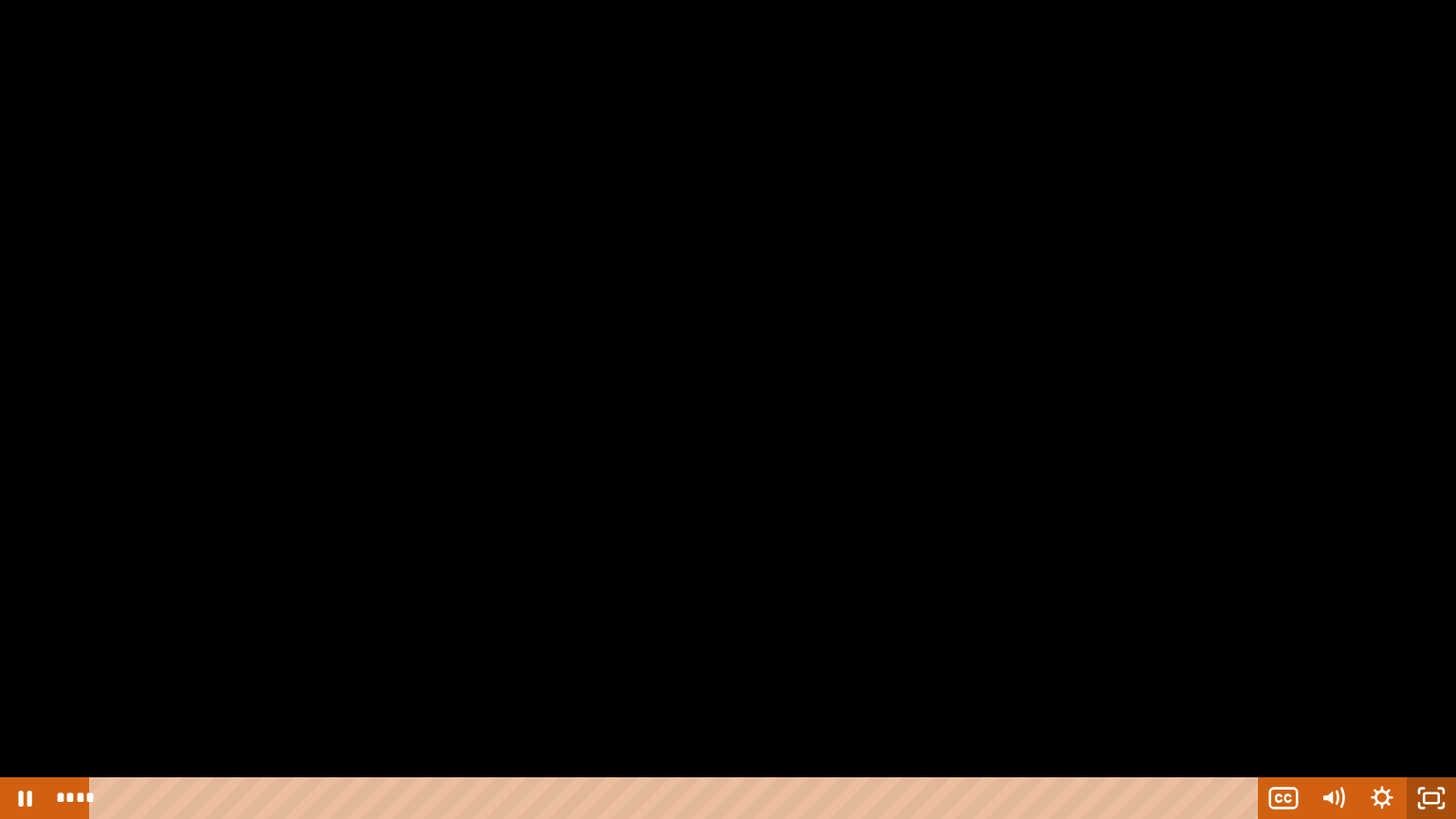 click 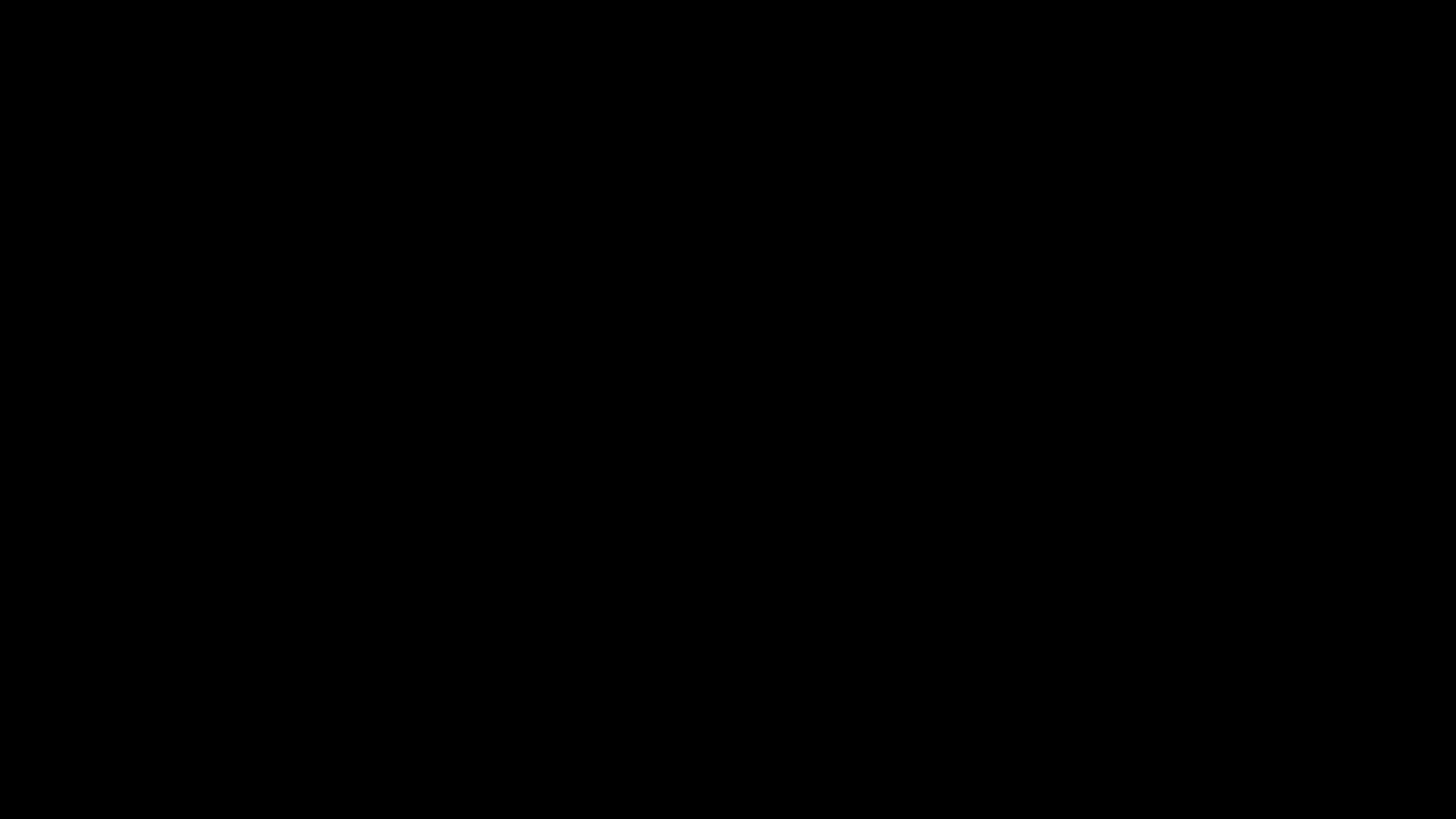 scroll, scrollTop: 833, scrollLeft: 0, axis: vertical 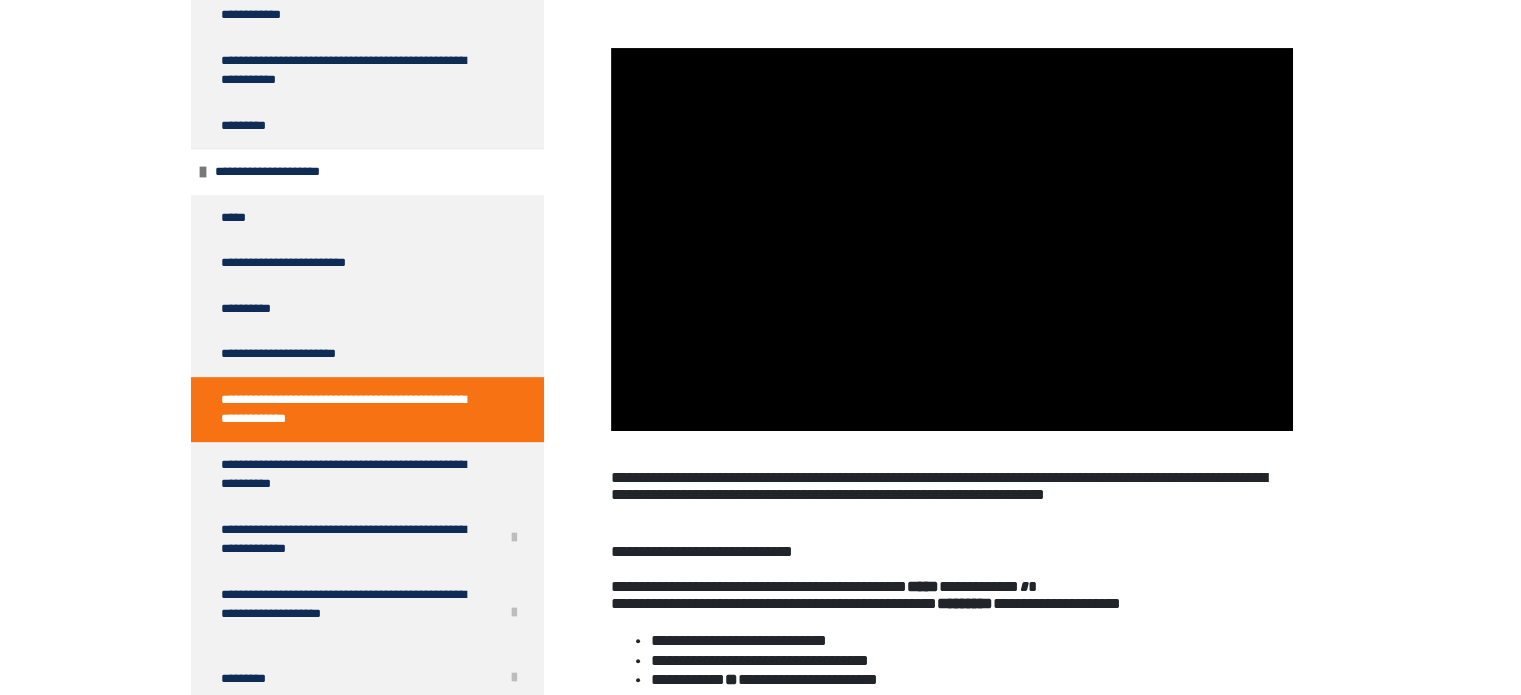 click on "**********" at bounding box center [760, 2090] 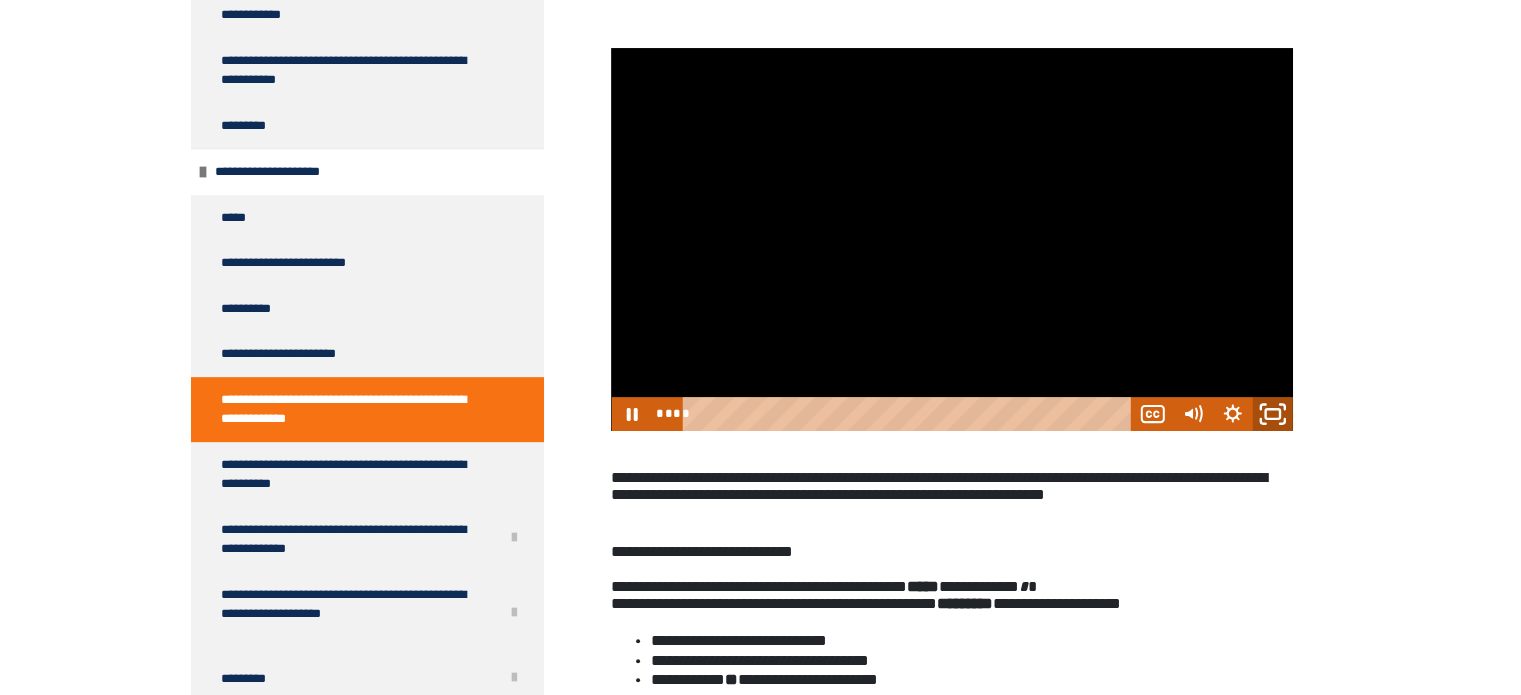 click 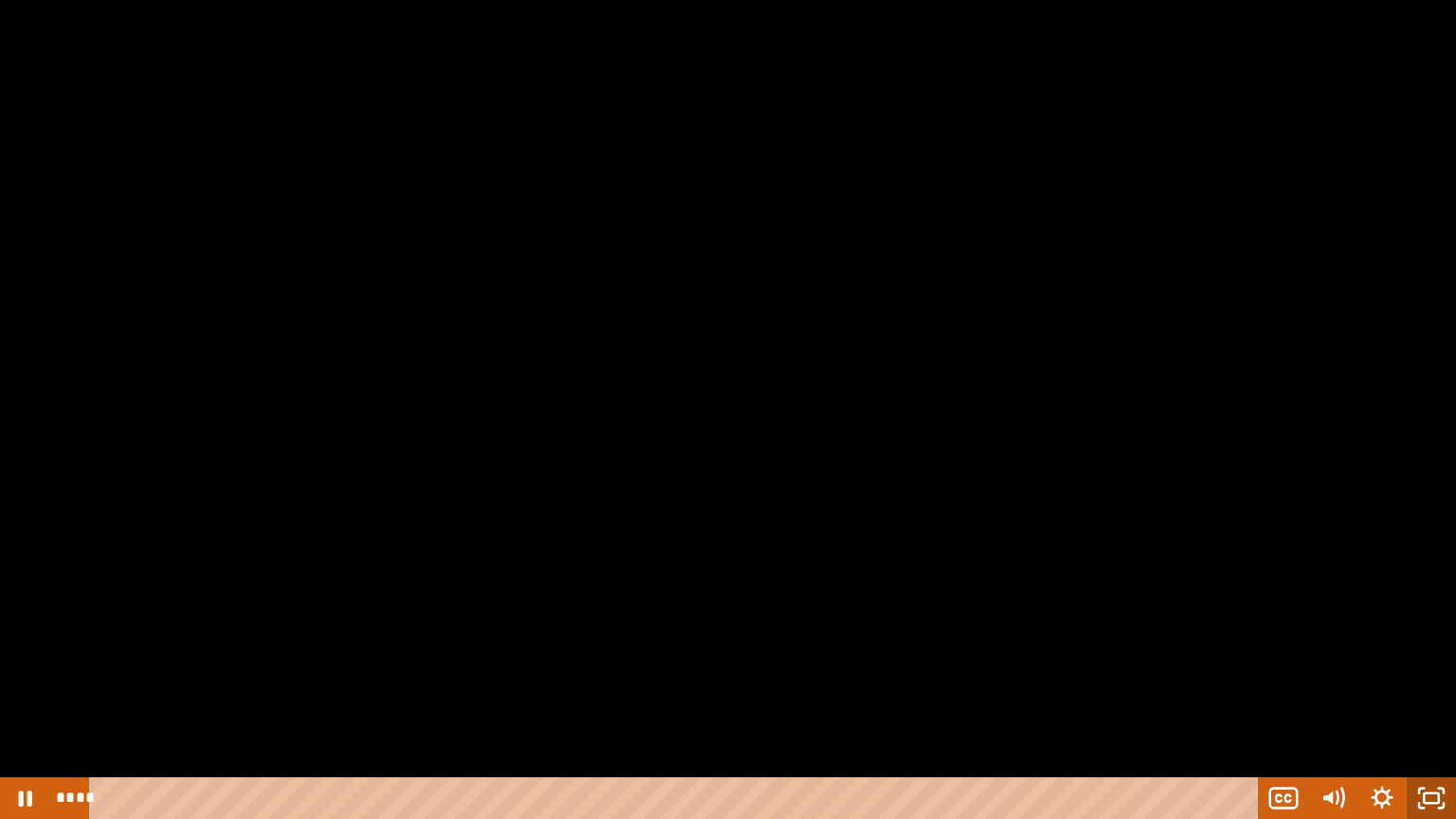 click 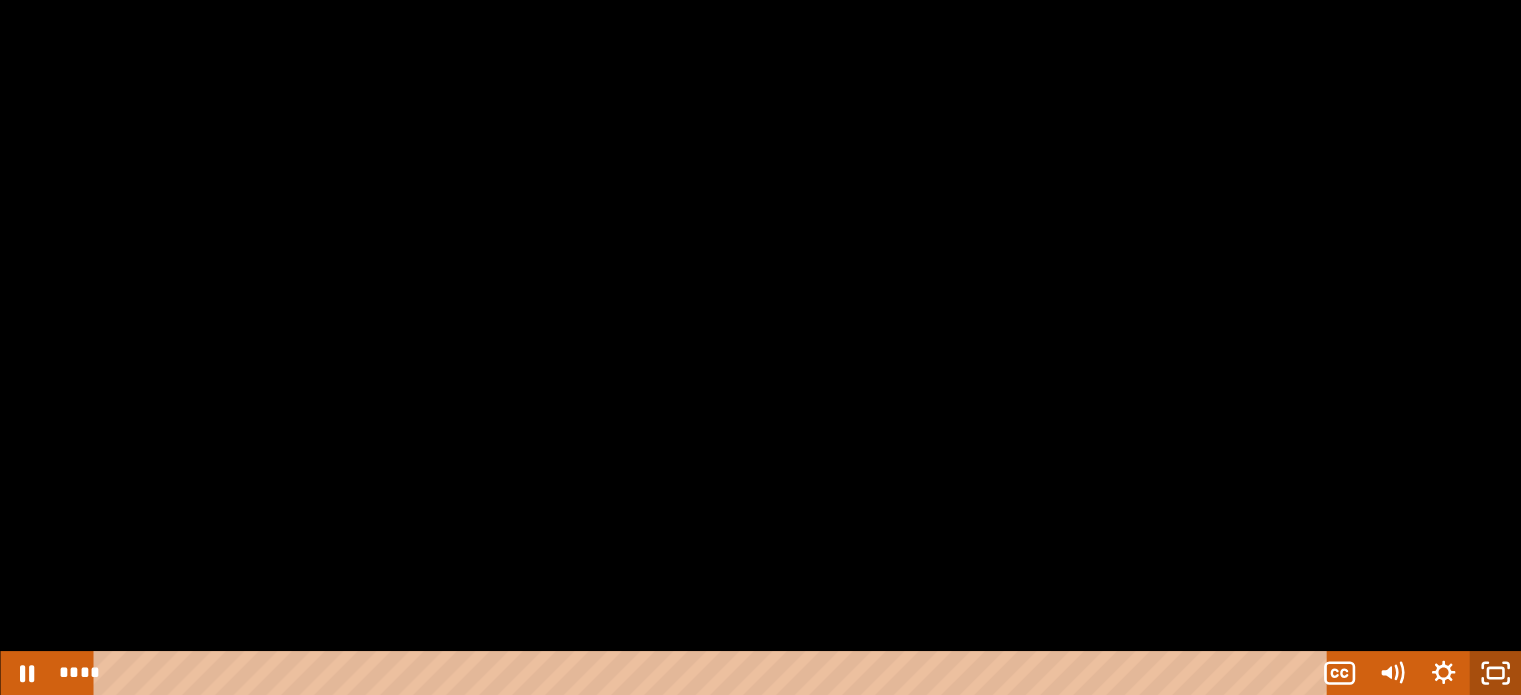 scroll, scrollTop: 879, scrollLeft: 0, axis: vertical 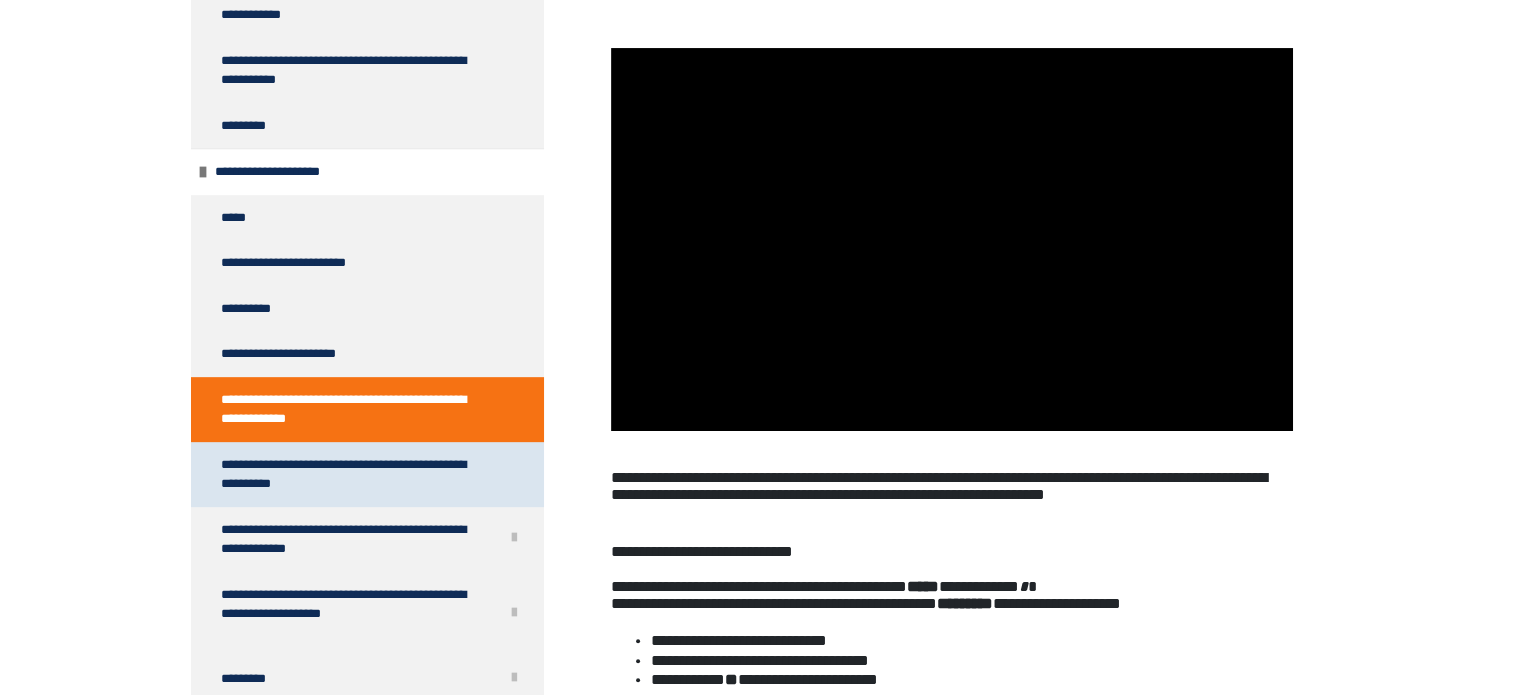 click on "**********" at bounding box center [352, 474] 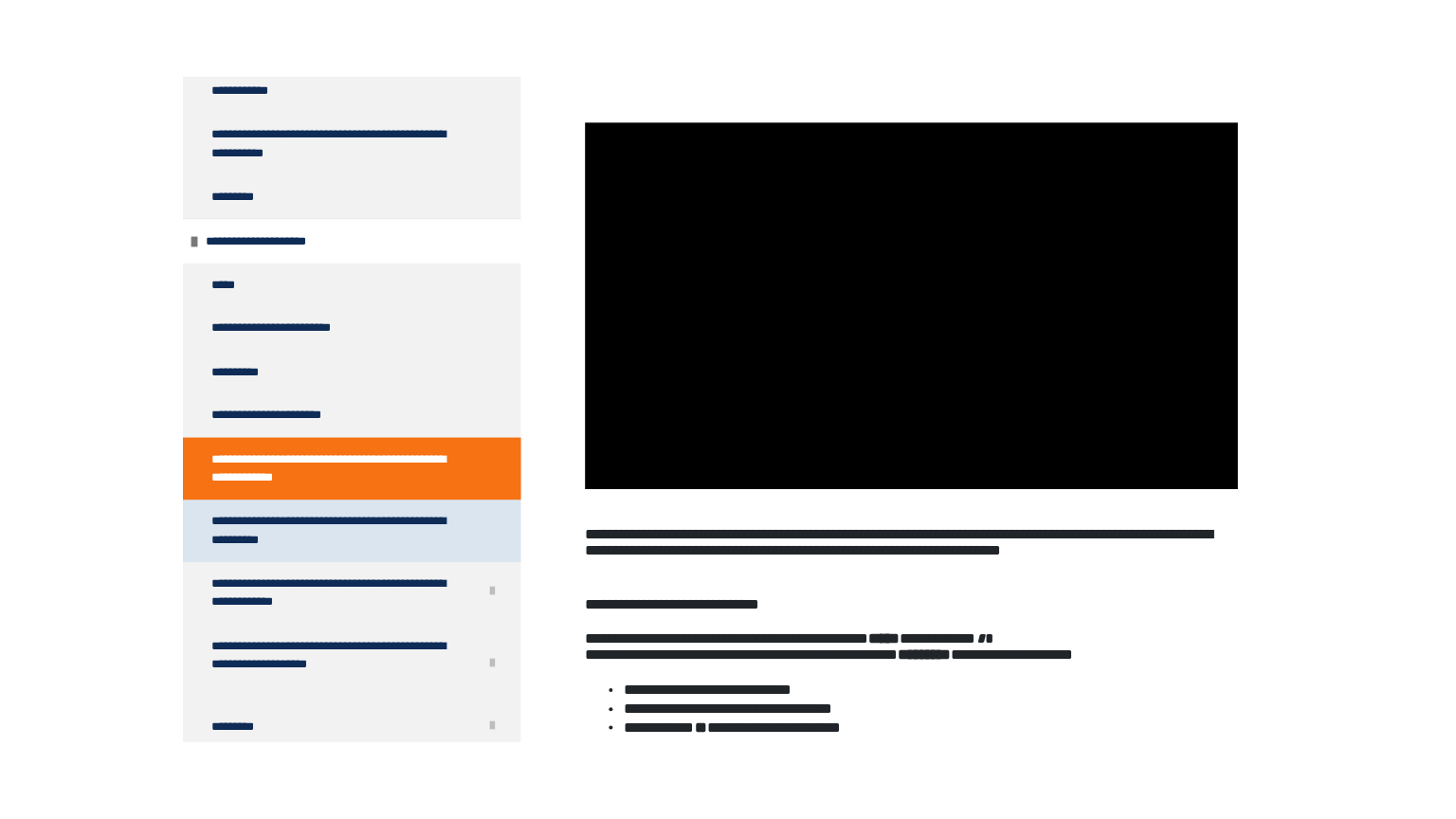 scroll, scrollTop: 256, scrollLeft: 0, axis: vertical 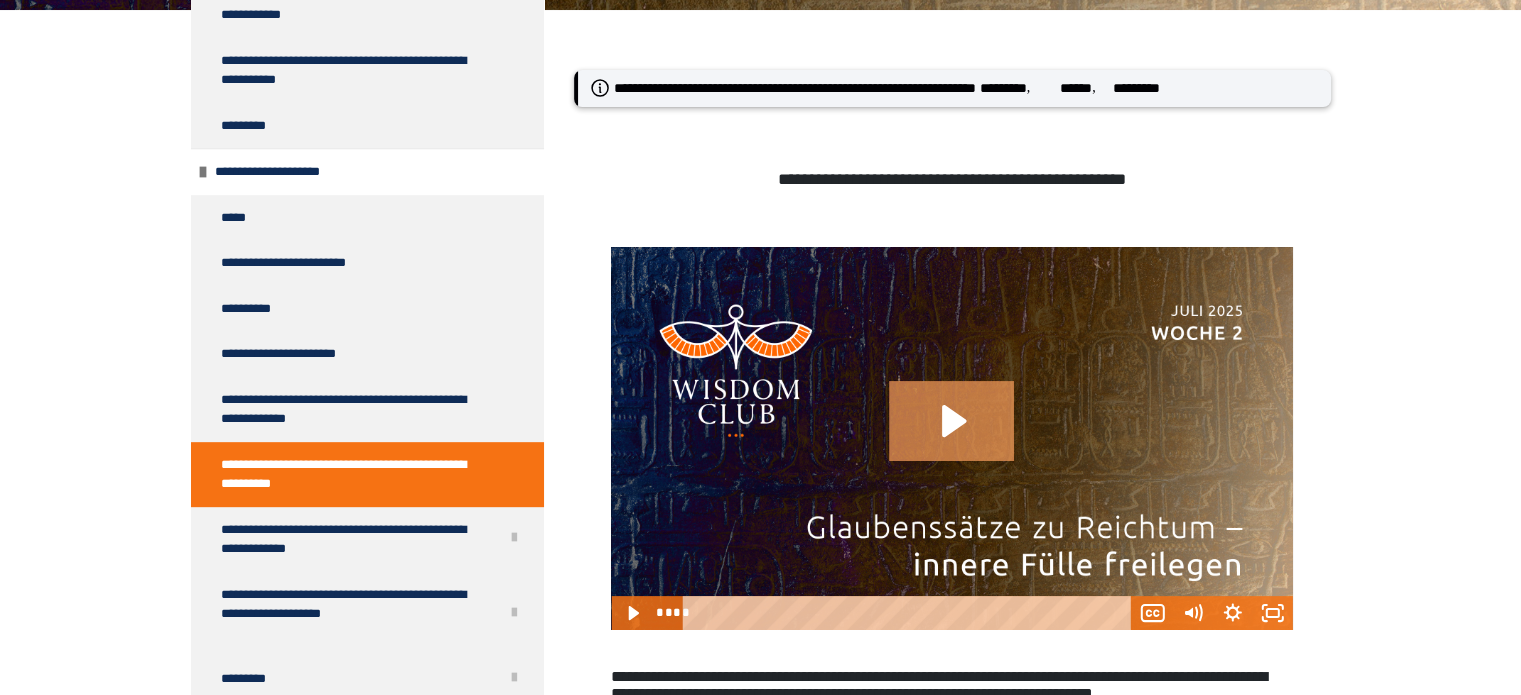 click 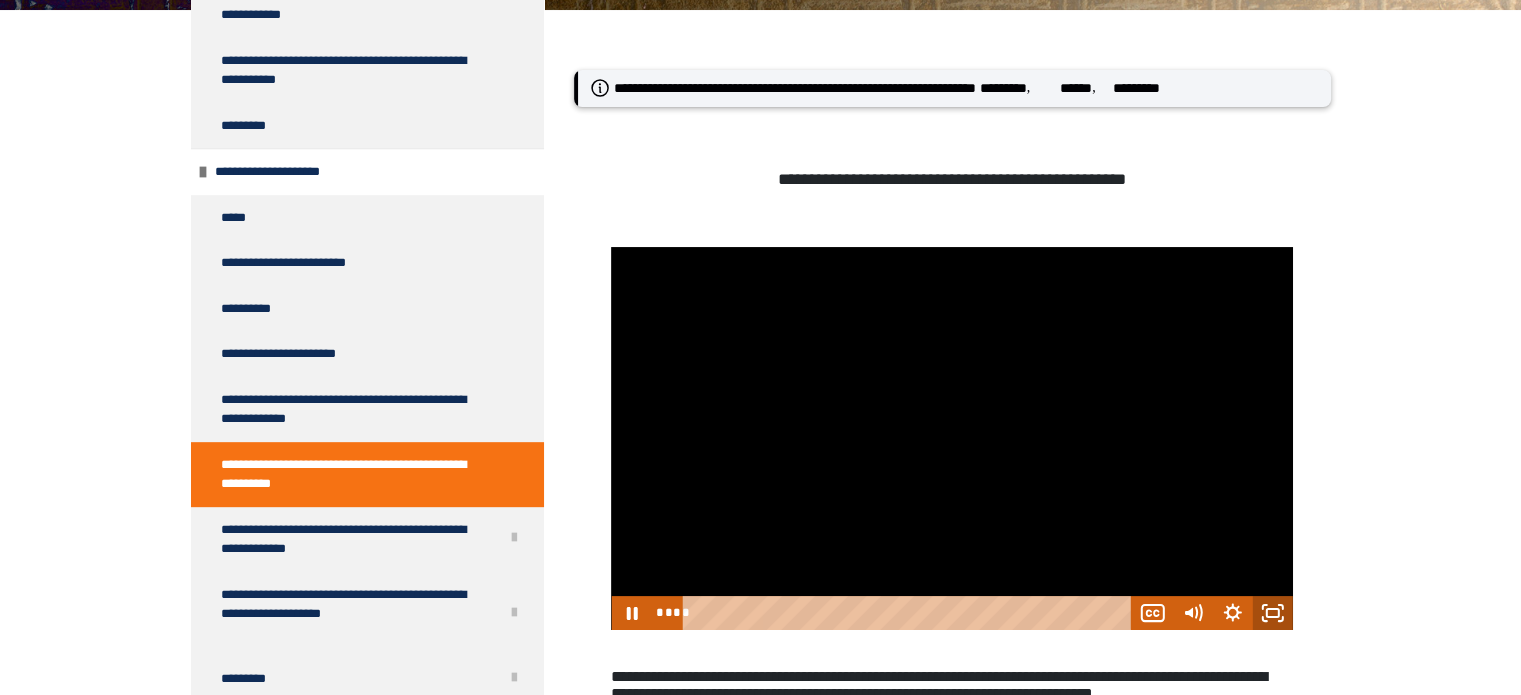 click 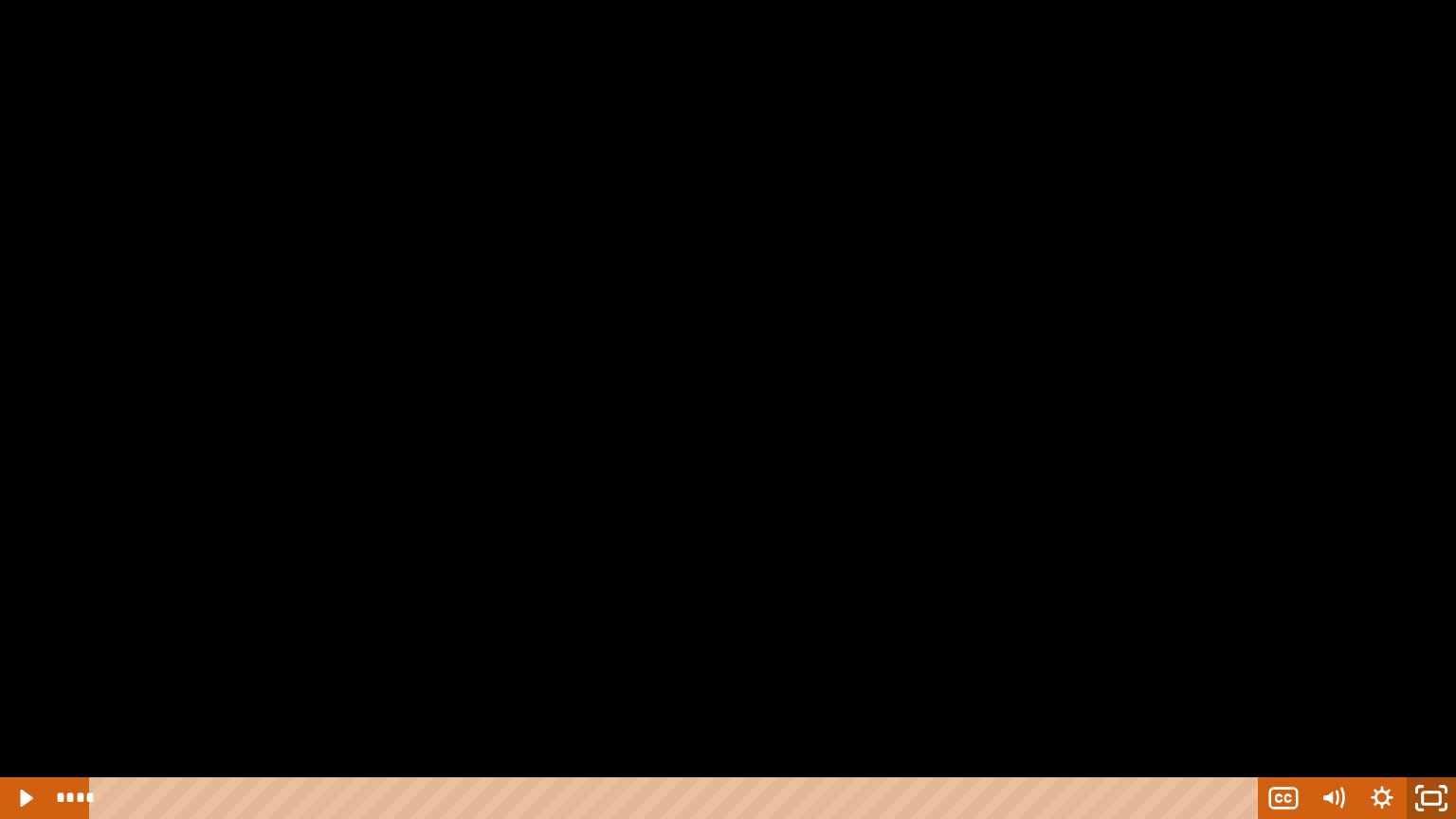 click 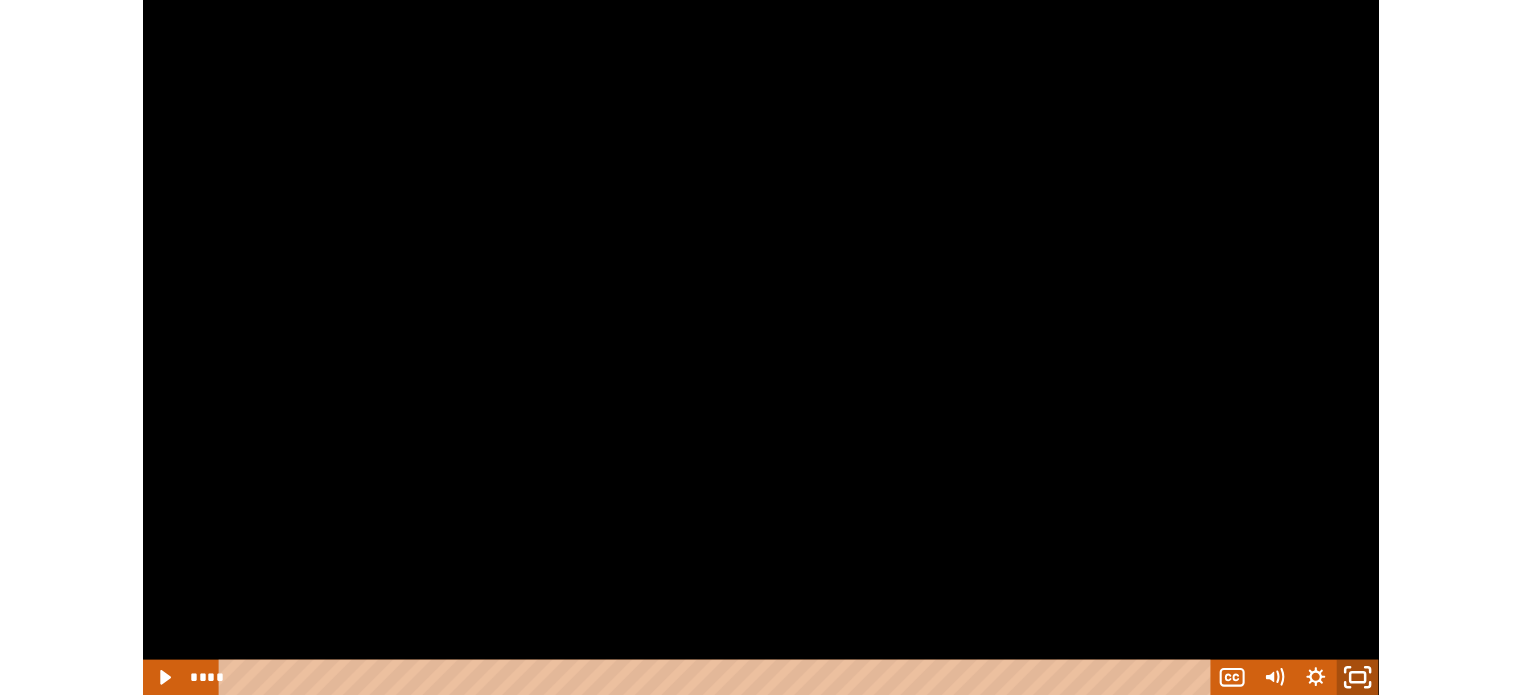 scroll, scrollTop: 879, scrollLeft: 0, axis: vertical 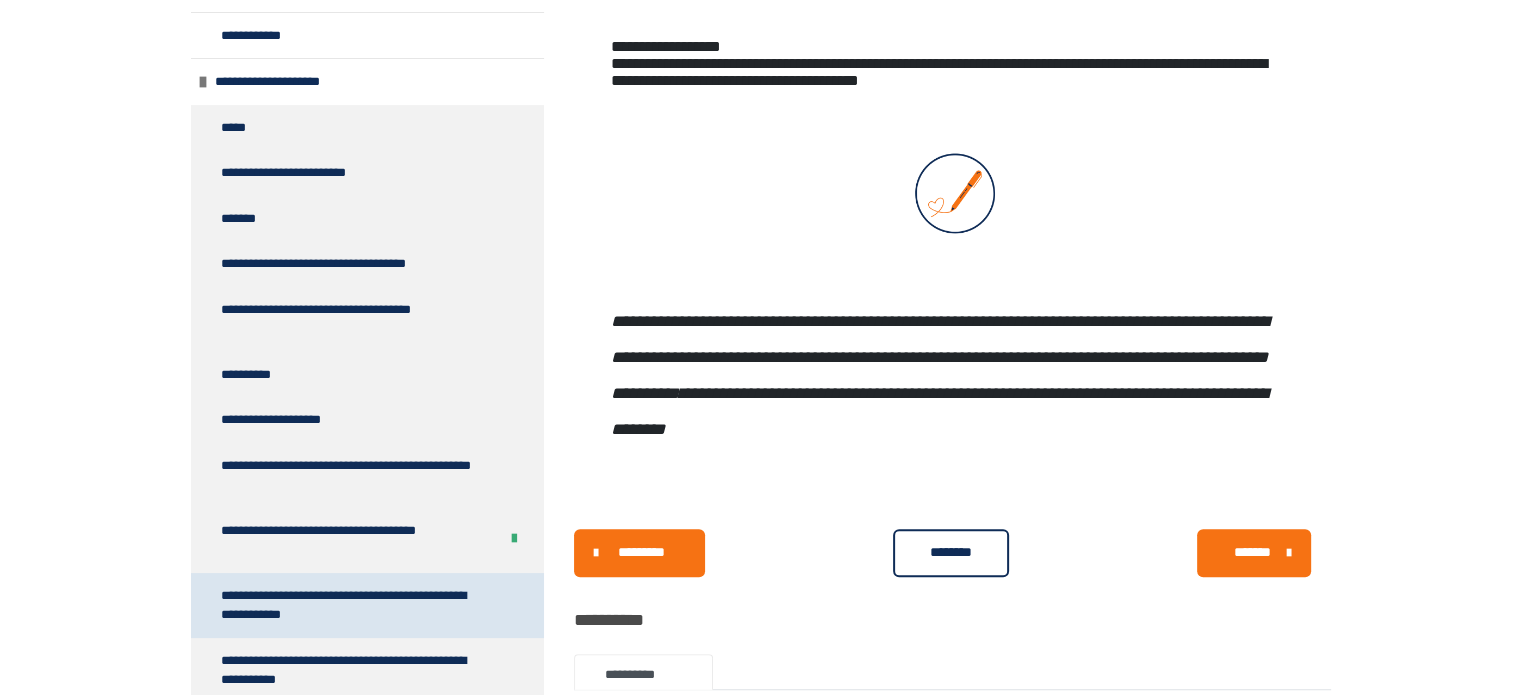 click on "**********" at bounding box center (352, 605) 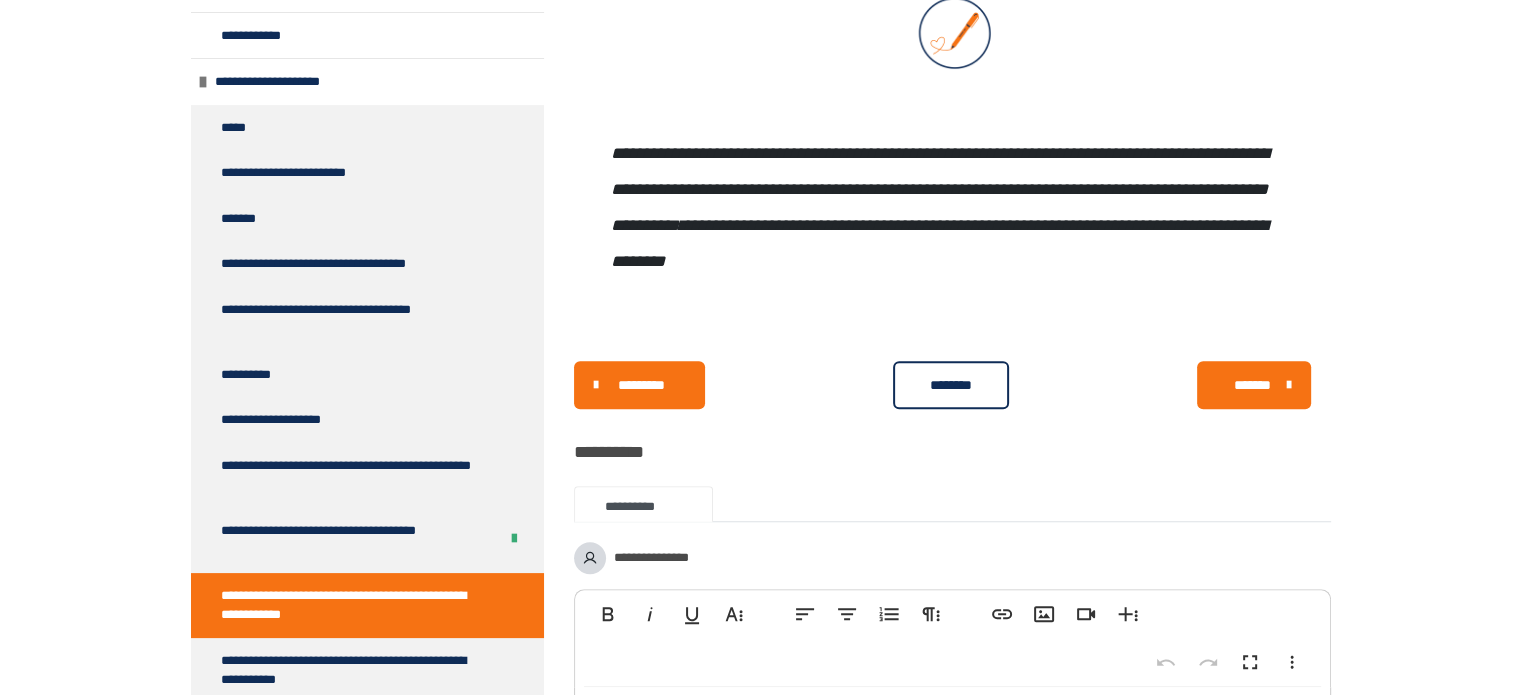 scroll, scrollTop: 1470, scrollLeft: 0, axis: vertical 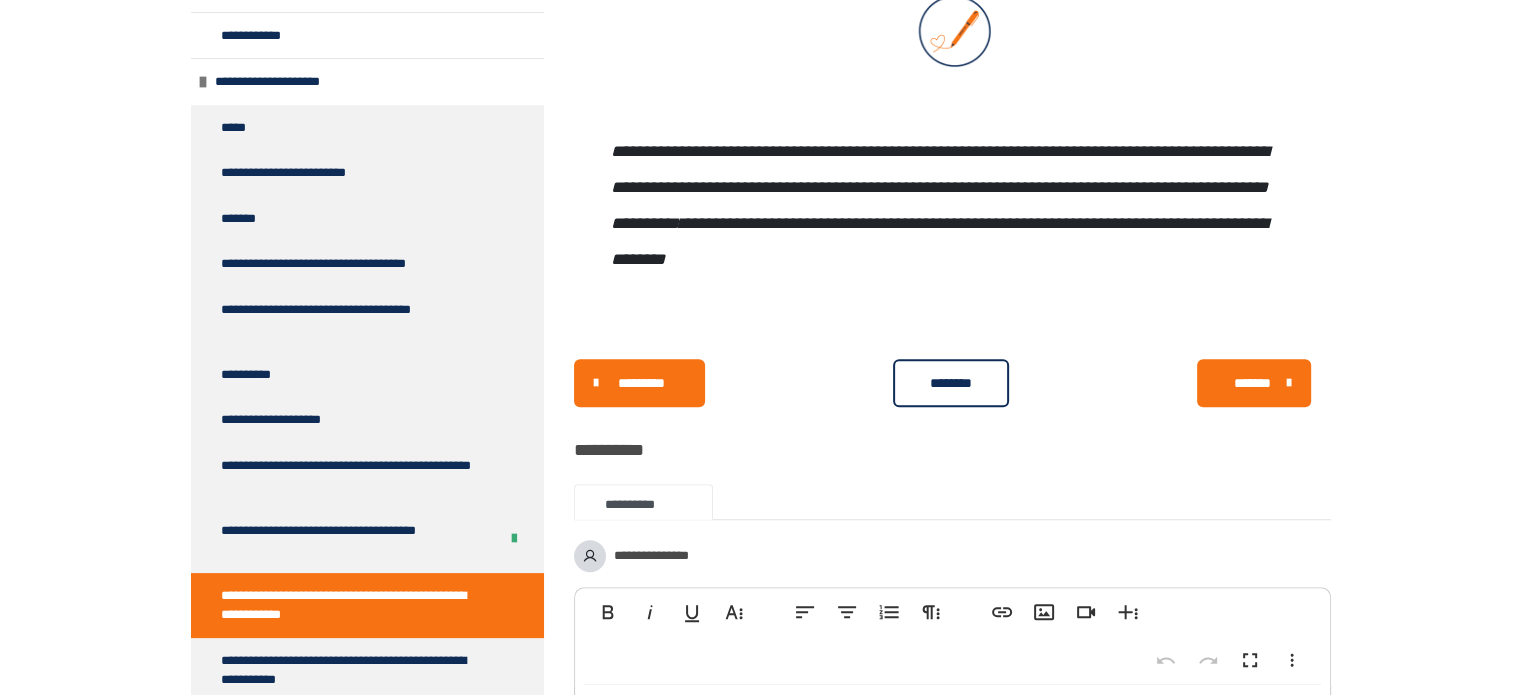 click on "********" at bounding box center [951, 383] 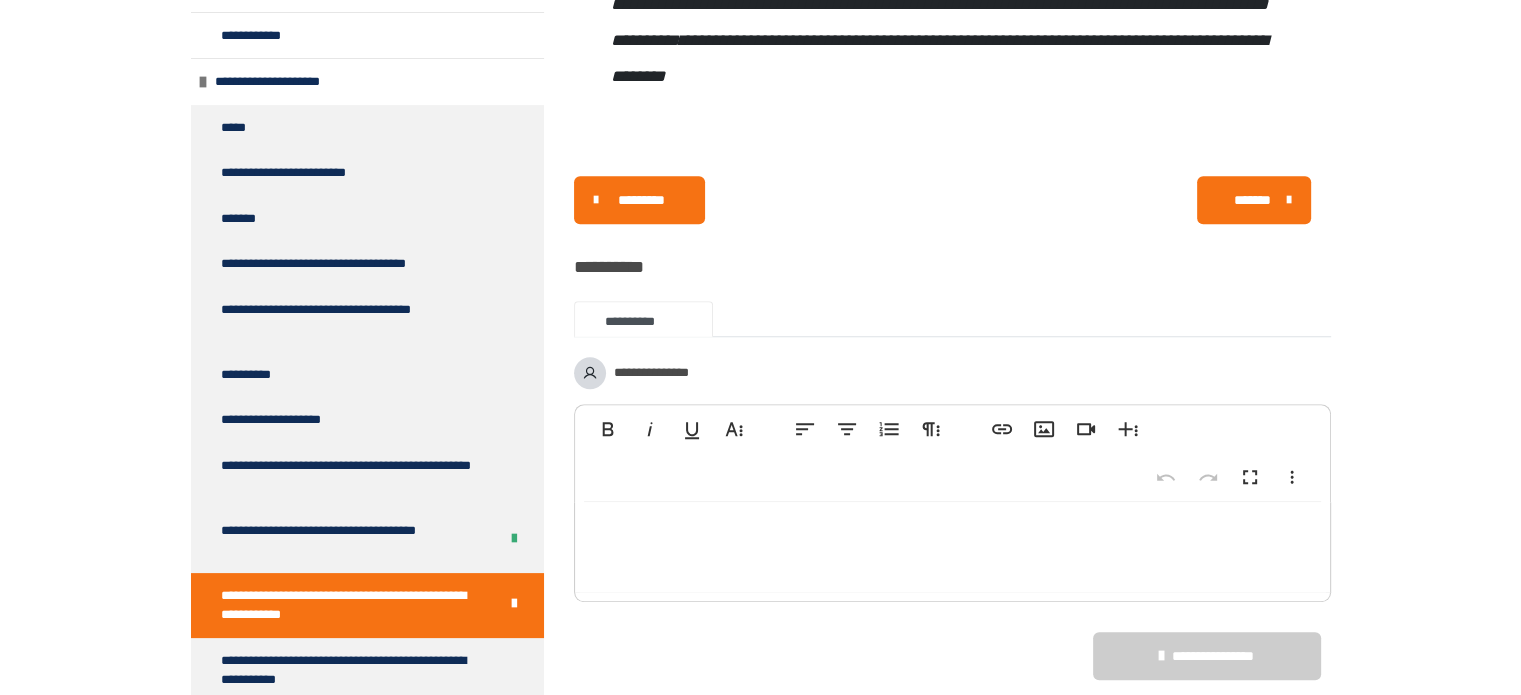 scroll, scrollTop: 1770, scrollLeft: 0, axis: vertical 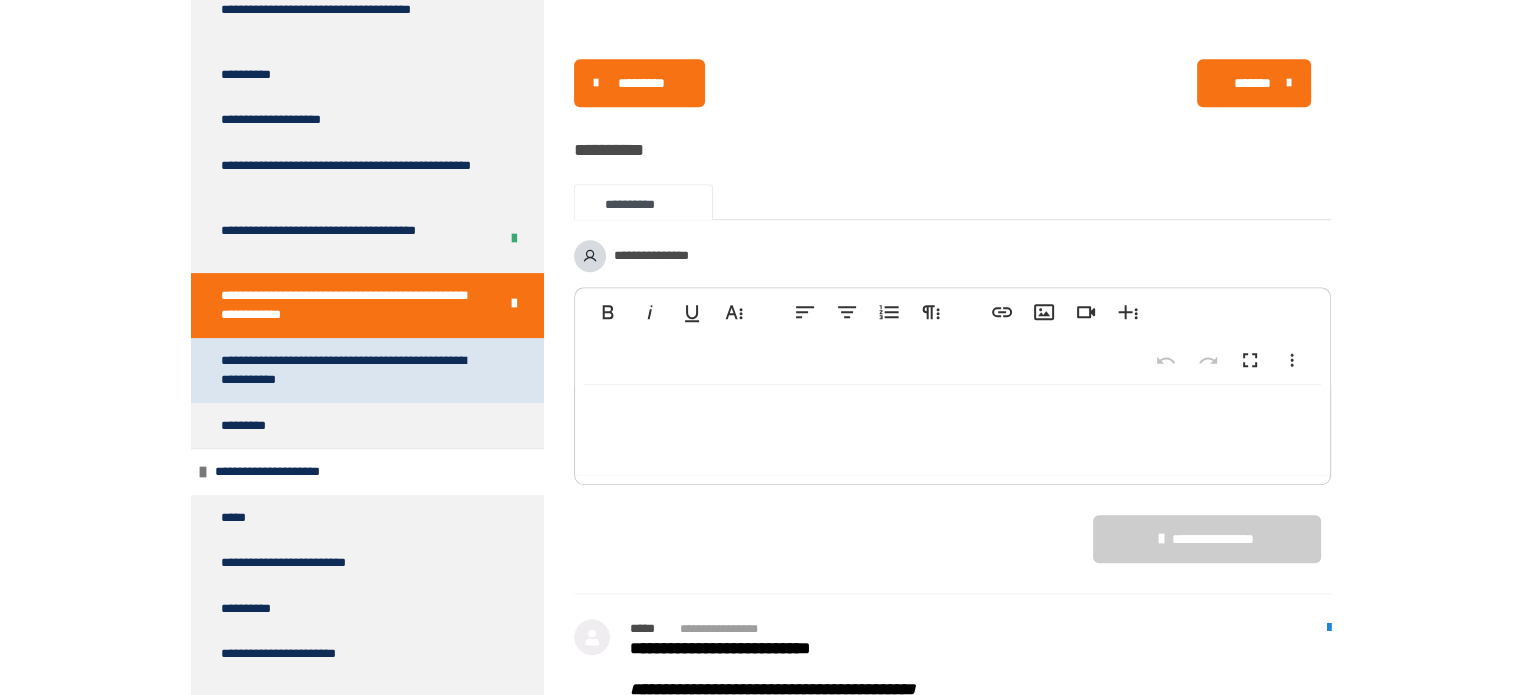 click on "**********" at bounding box center (352, 370) 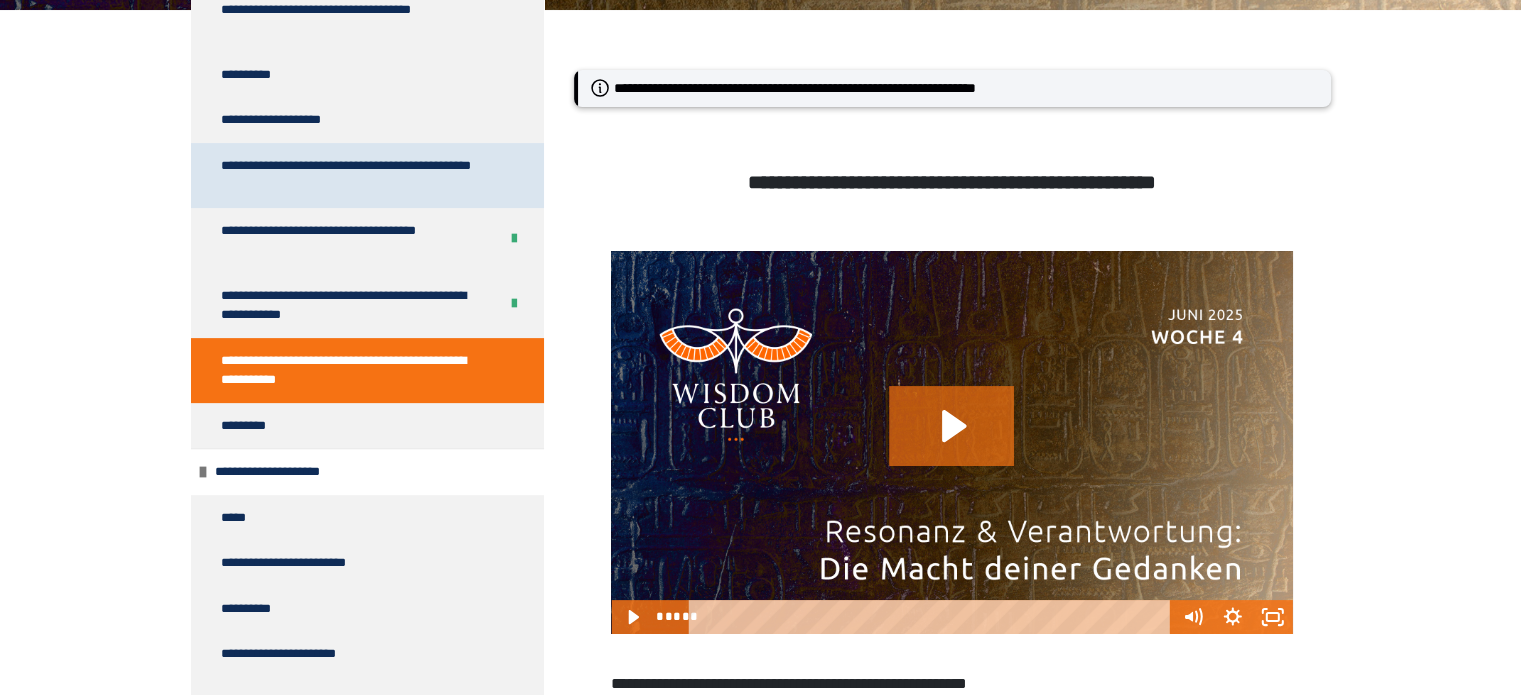 click on "**********" at bounding box center [352, 175] 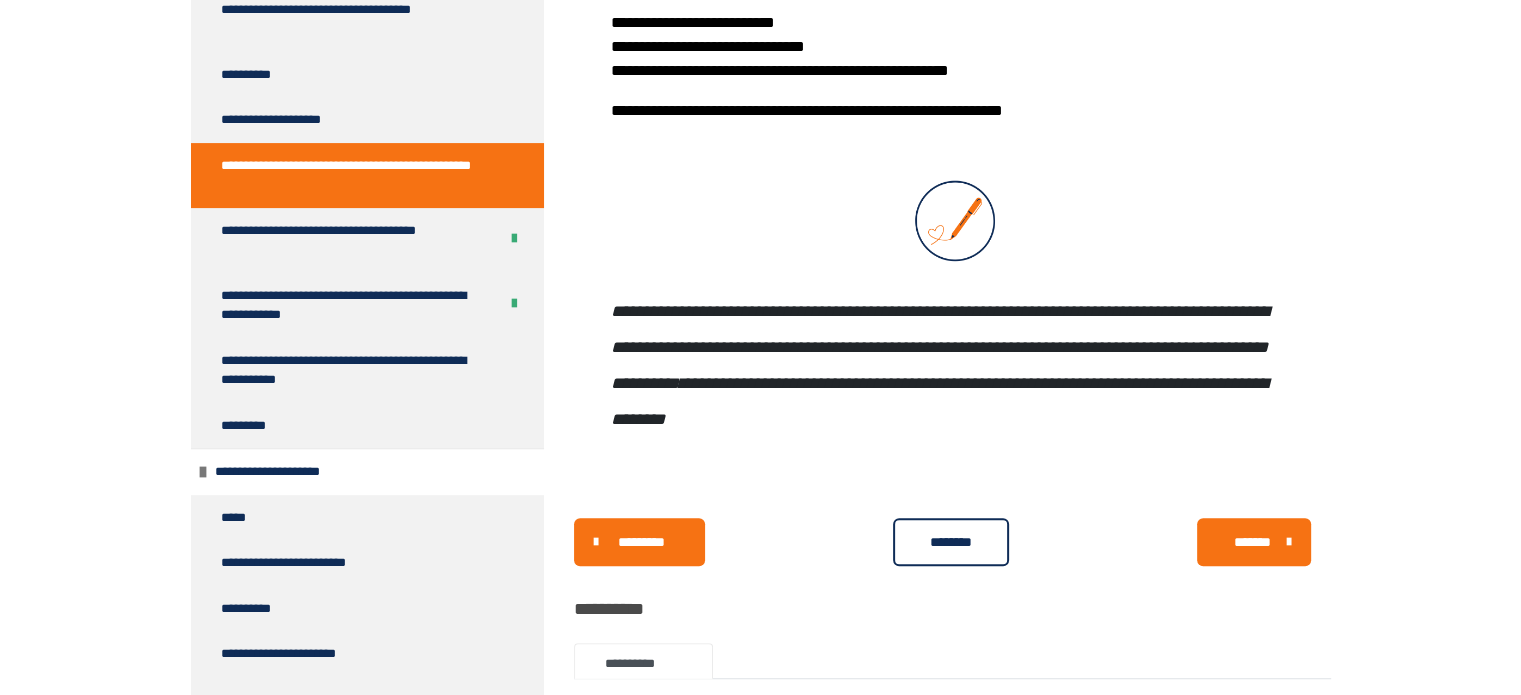 scroll, scrollTop: 1170, scrollLeft: 0, axis: vertical 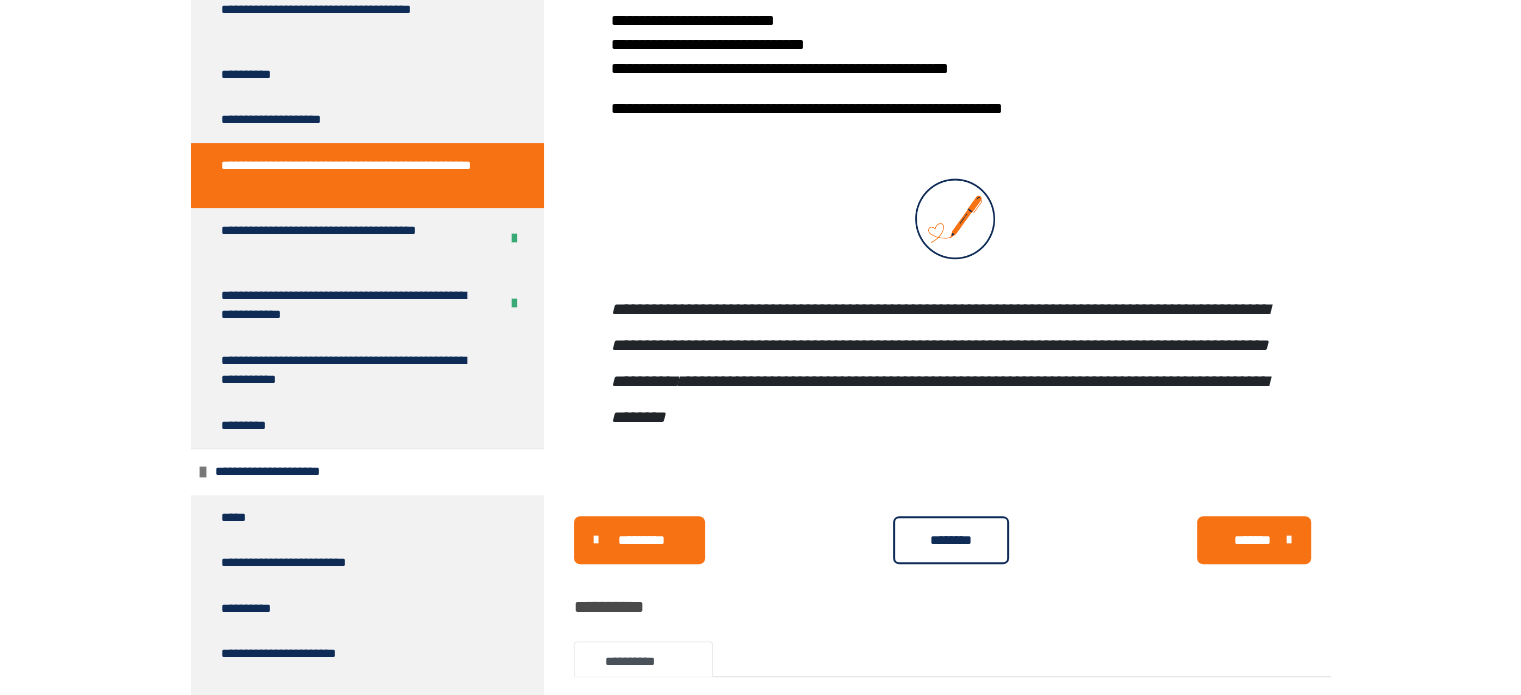 click on "********" at bounding box center (951, 540) 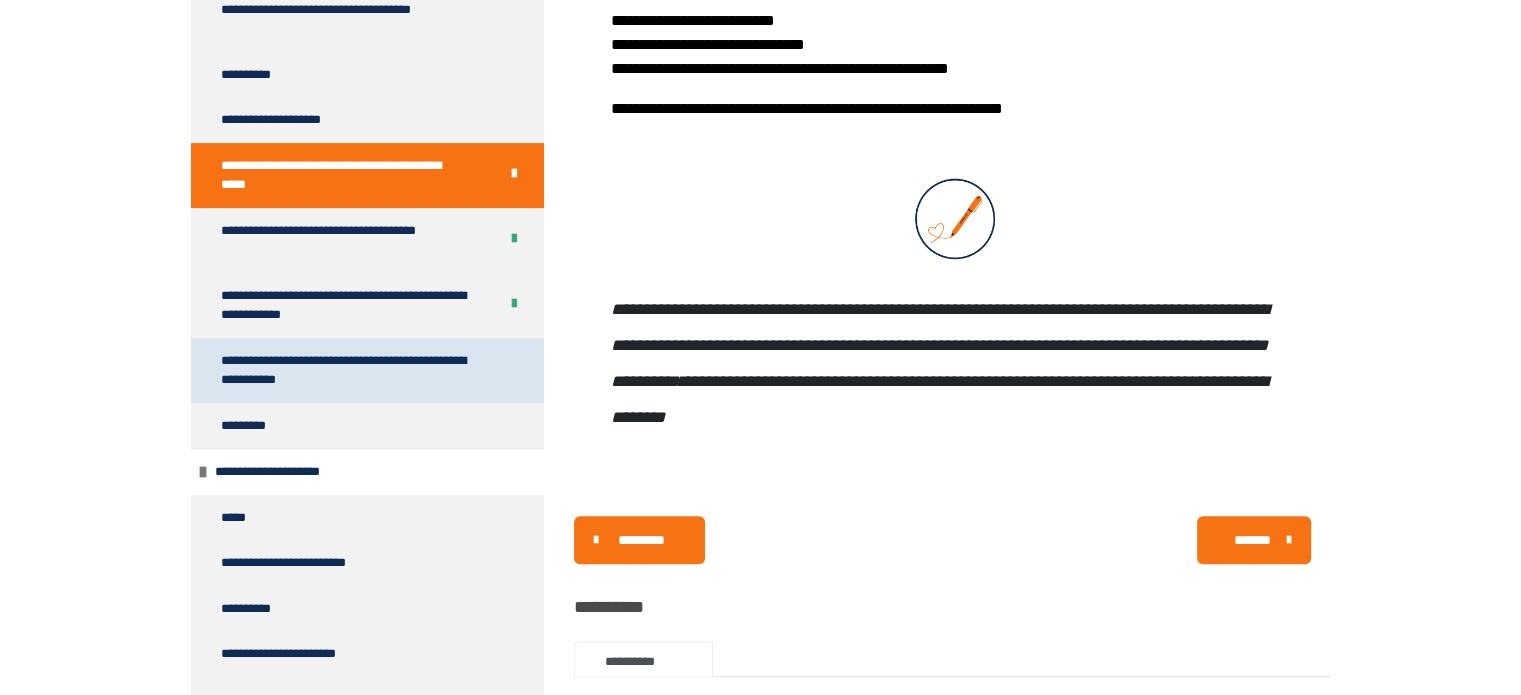 click on "**********" at bounding box center [352, 370] 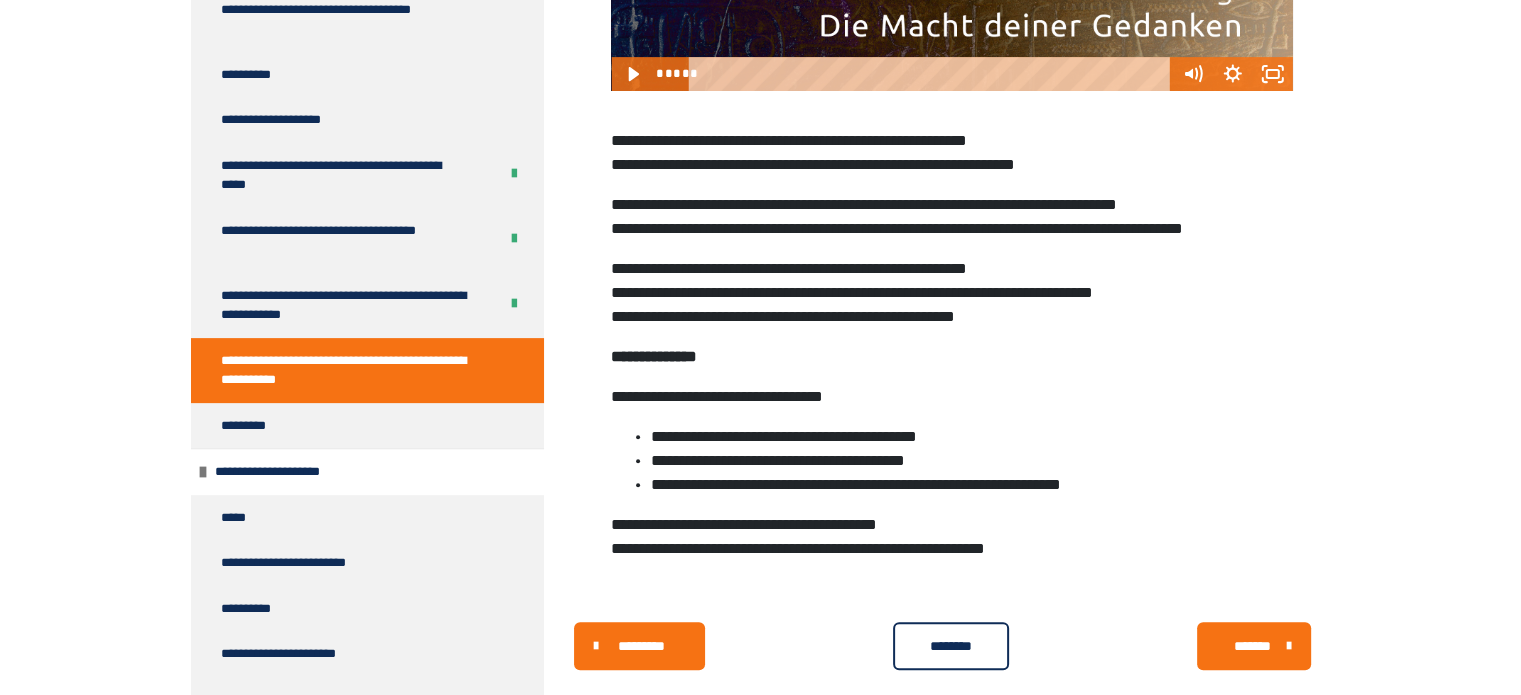 scroll, scrollTop: 848, scrollLeft: 0, axis: vertical 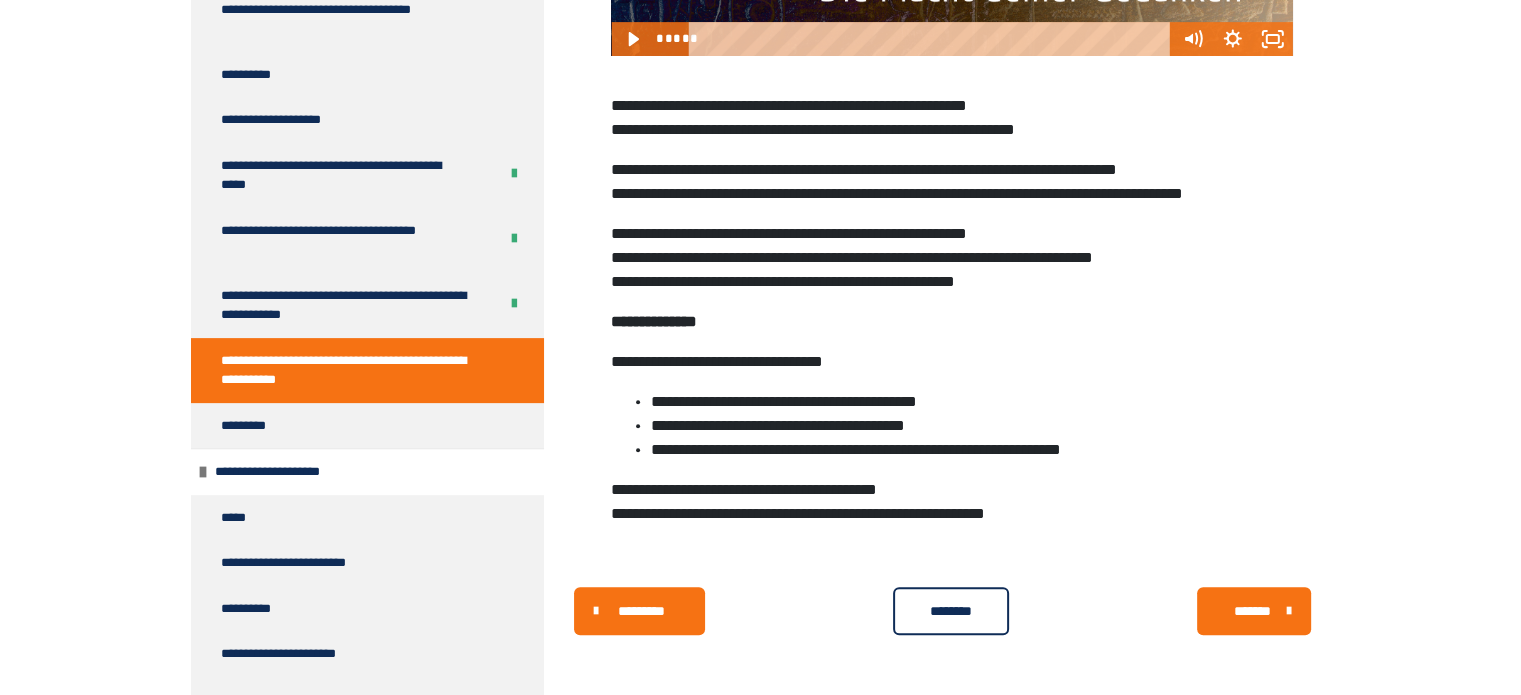 click on "********" at bounding box center [951, 611] 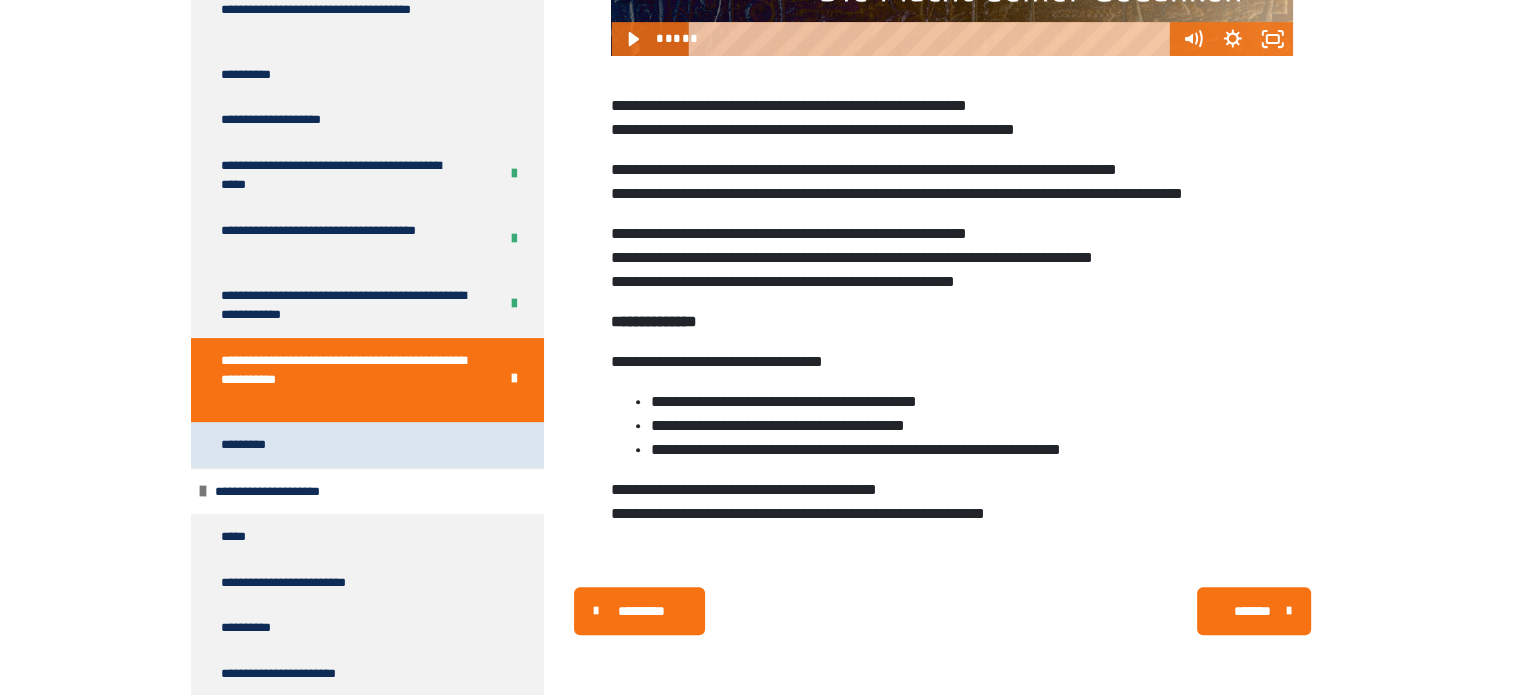 click on "*********" at bounding box center (367, 445) 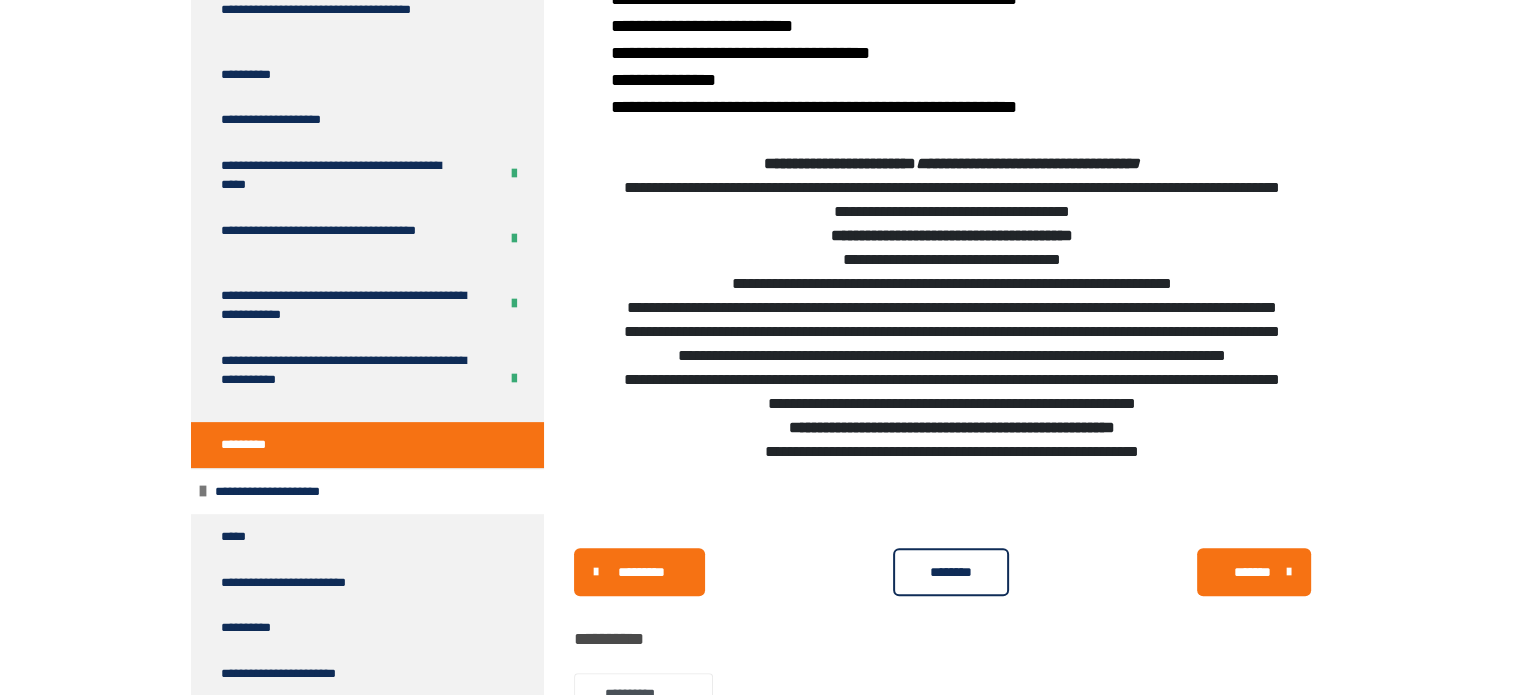 scroll, scrollTop: 1370, scrollLeft: 0, axis: vertical 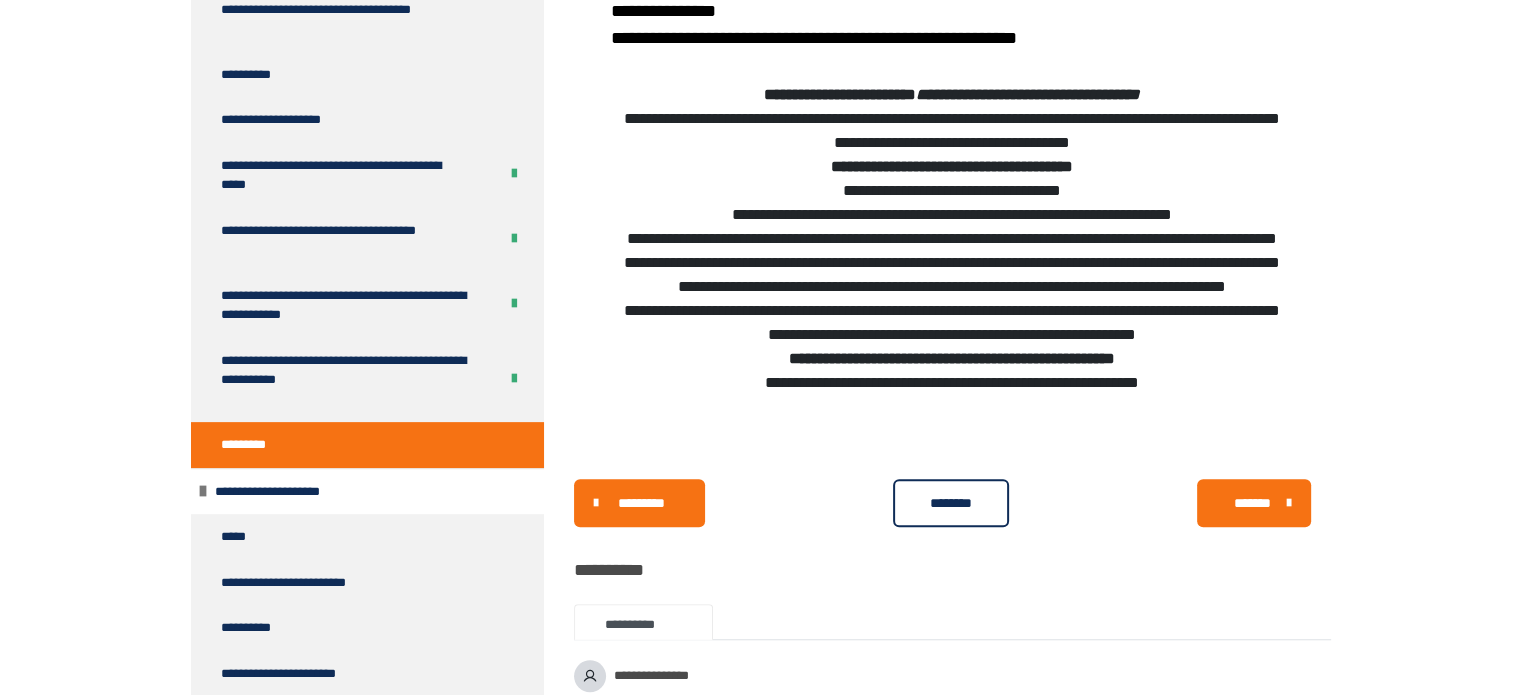 click on "********" at bounding box center (951, 503) 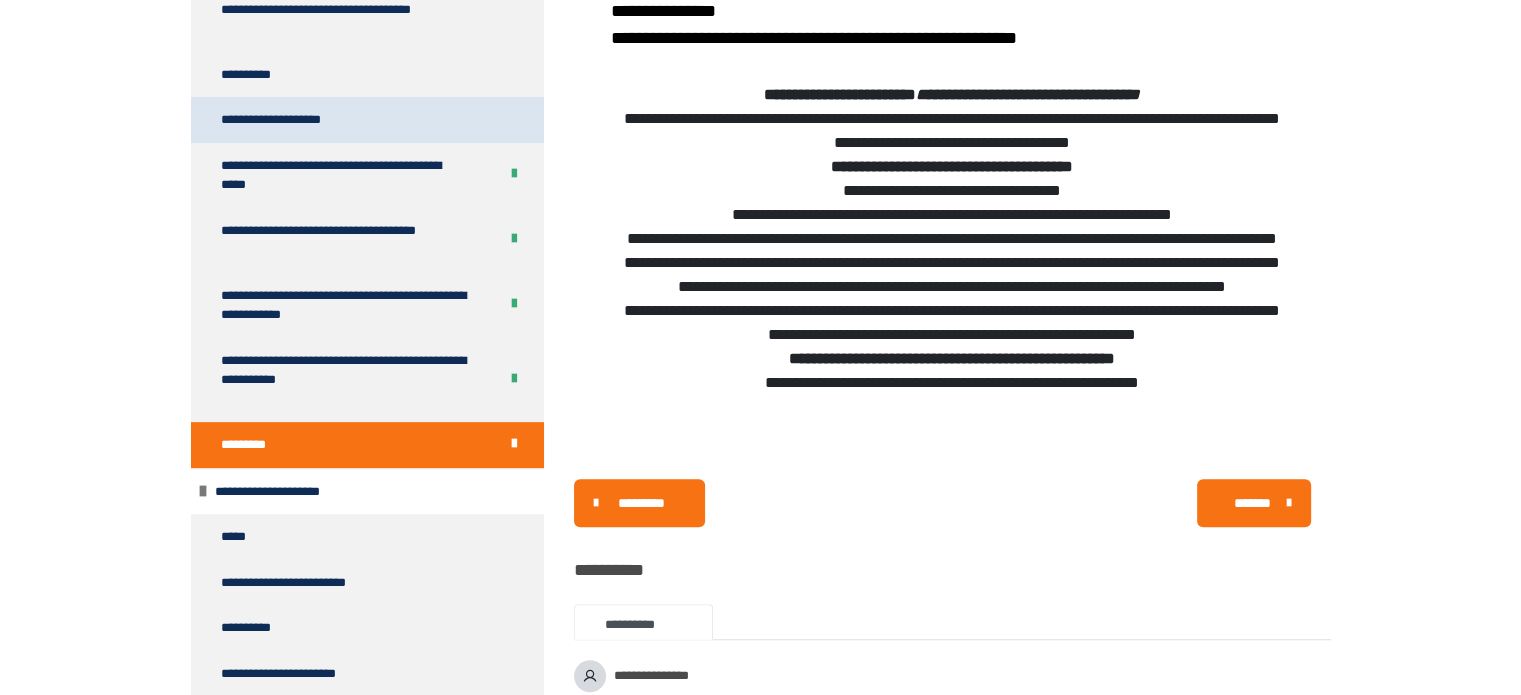 click on "**********" at bounding box center (290, 120) 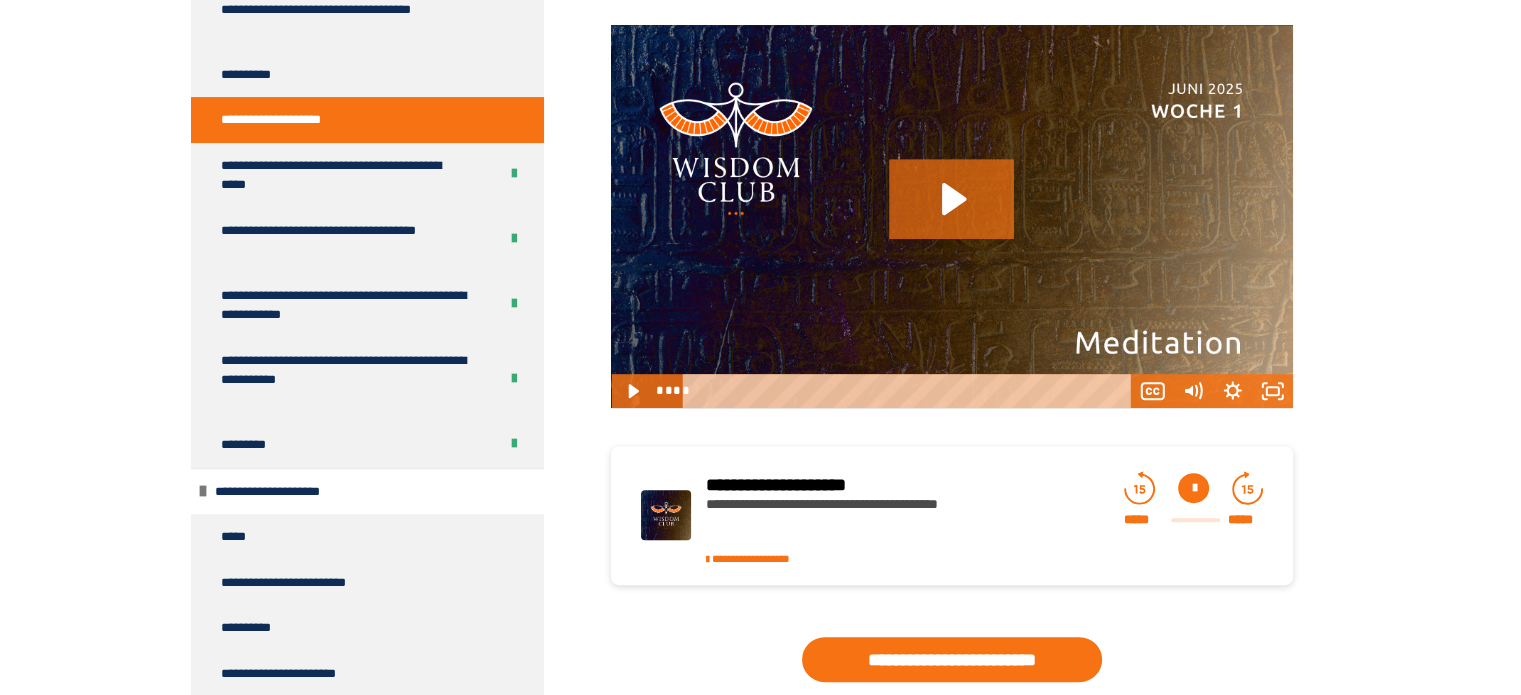 scroll, scrollTop: 1092, scrollLeft: 0, axis: vertical 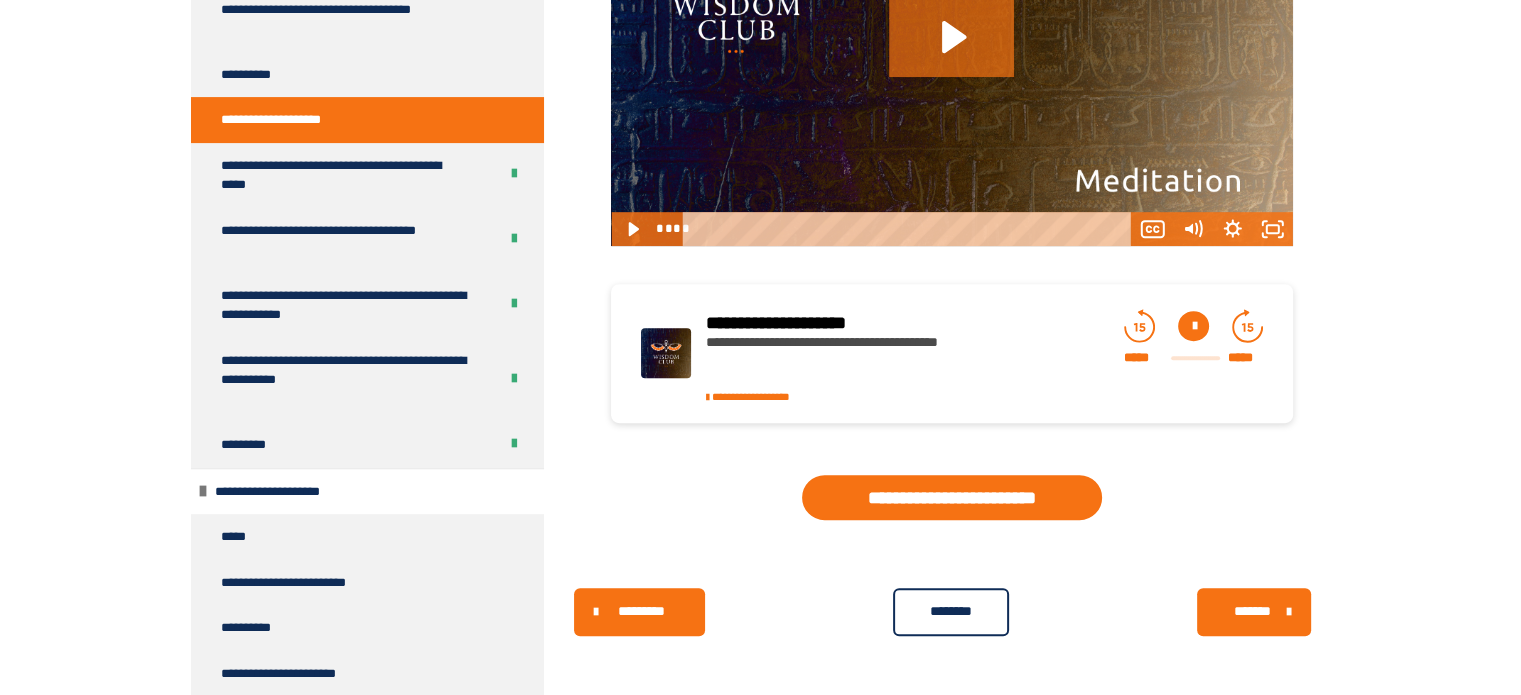 click on "********" at bounding box center (951, 611) 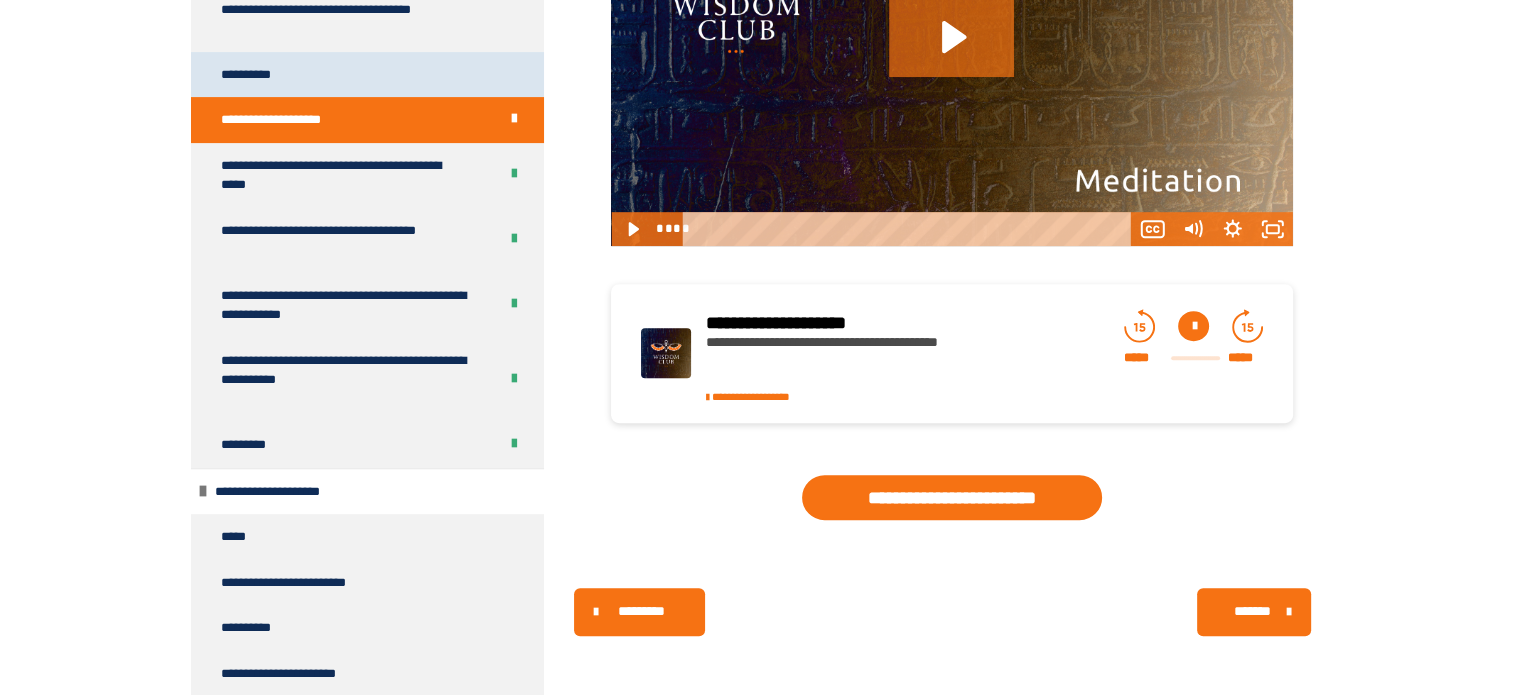 click on "**********" at bounding box center (256, 75) 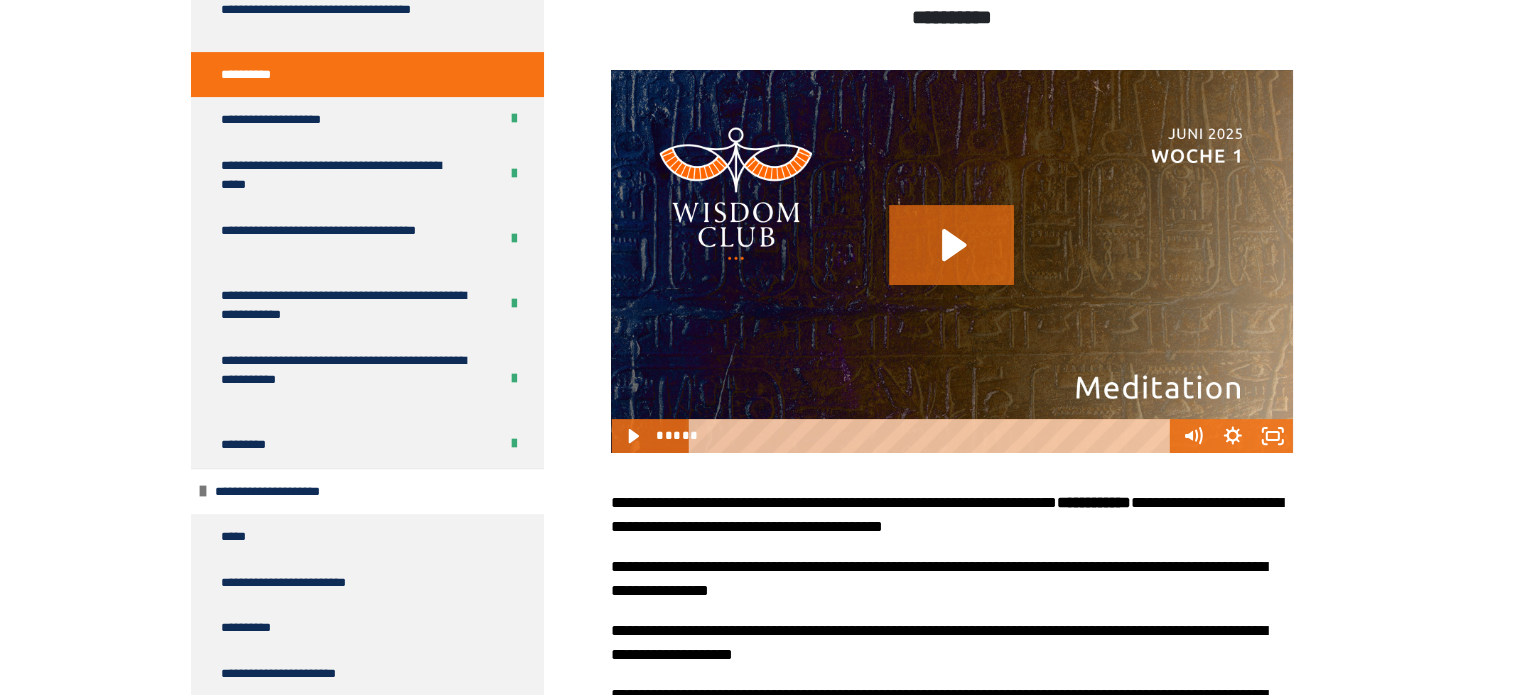 scroll, scrollTop: 904, scrollLeft: 0, axis: vertical 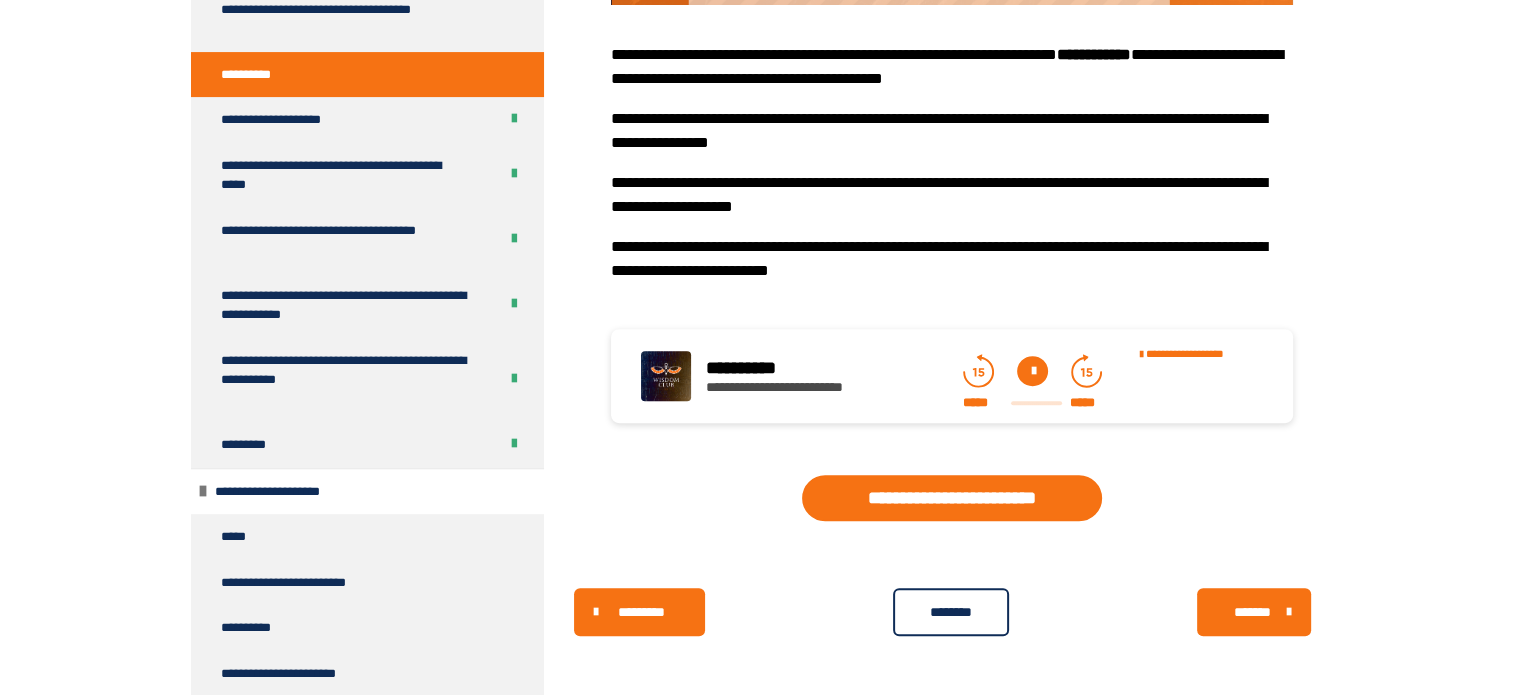 click on "********" at bounding box center [951, 612] 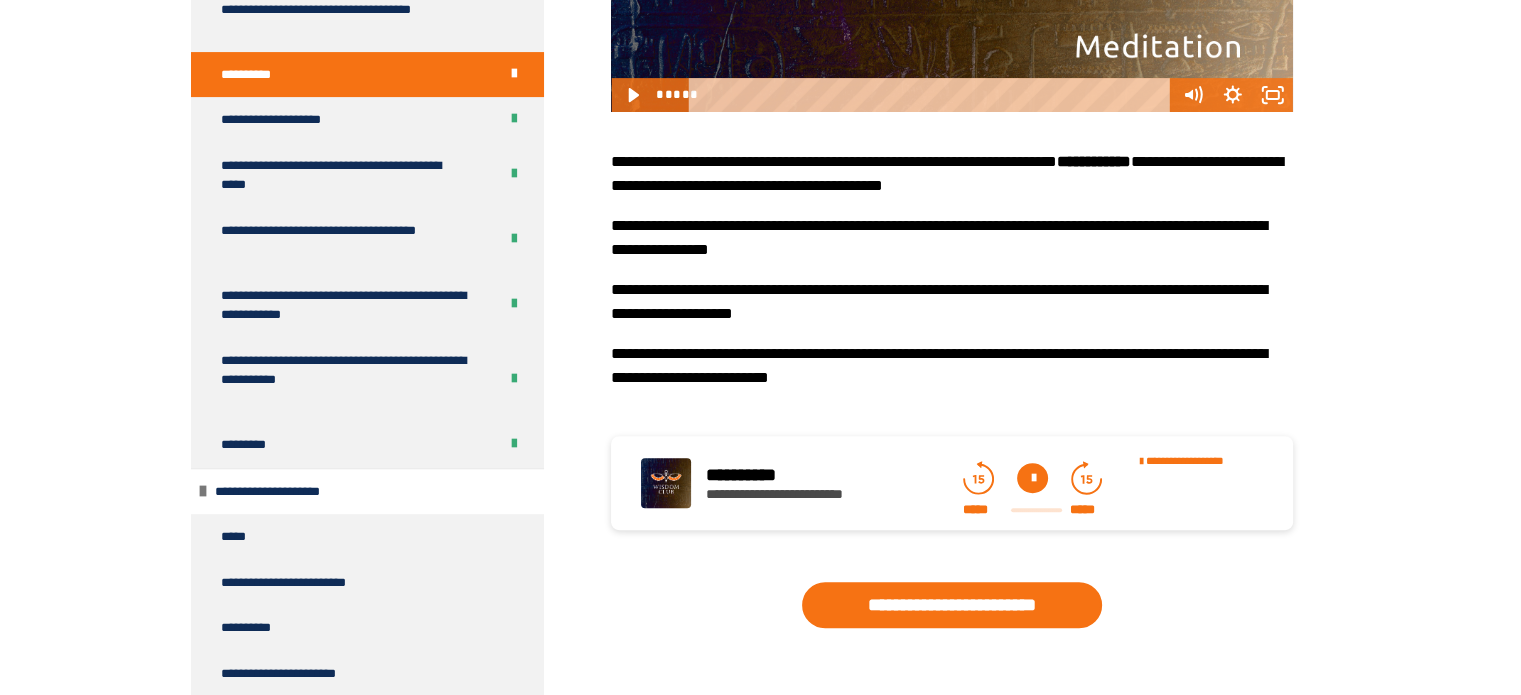 scroll, scrollTop: 704, scrollLeft: 0, axis: vertical 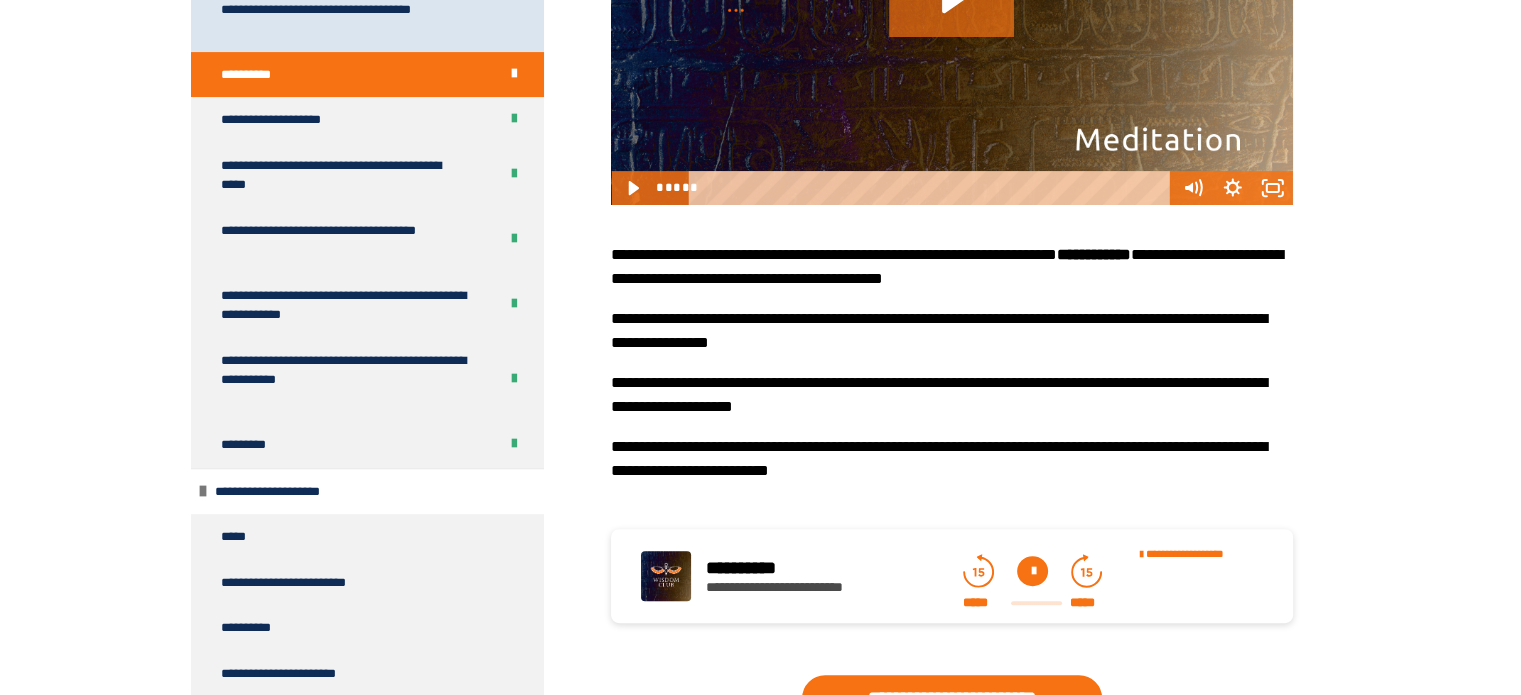 click on "**********" at bounding box center [352, 19] 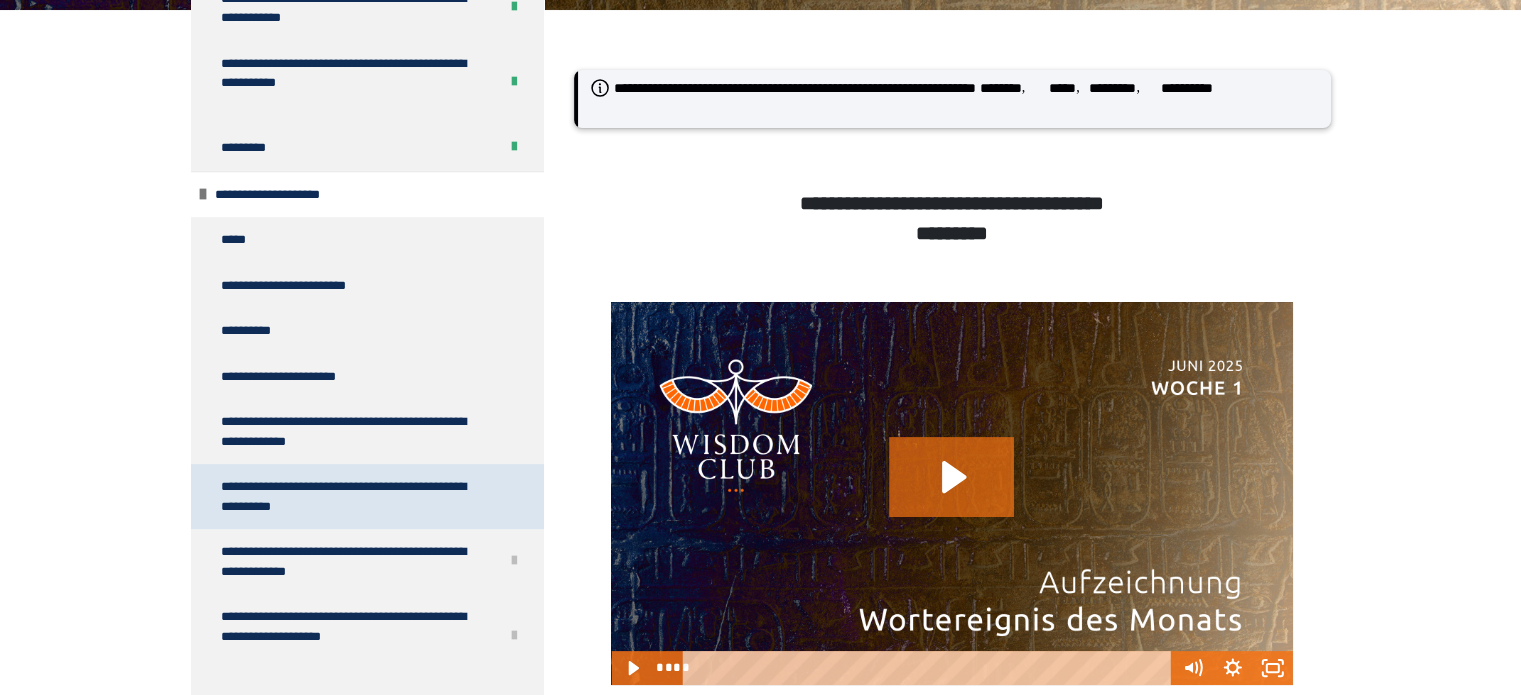 scroll, scrollTop: 879, scrollLeft: 0, axis: vertical 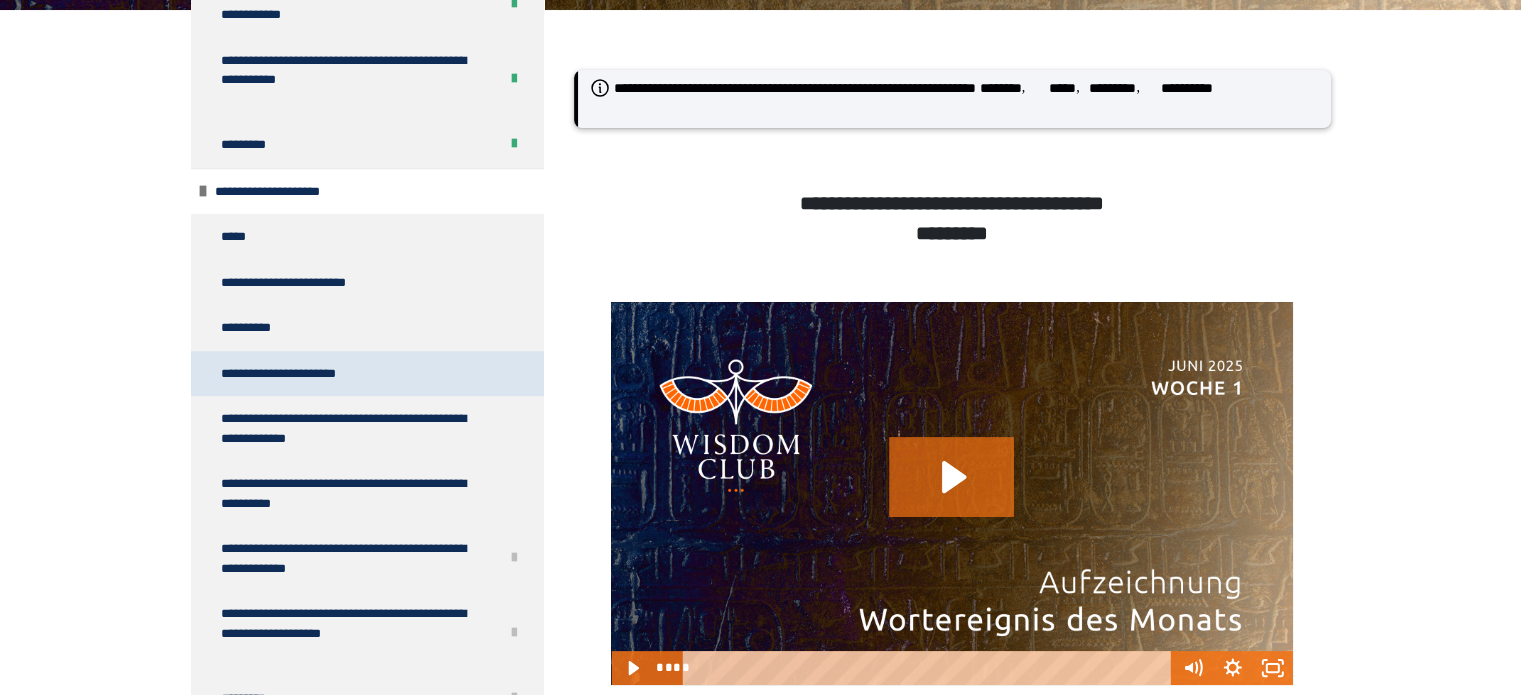 click on "**********" at bounding box center (302, 374) 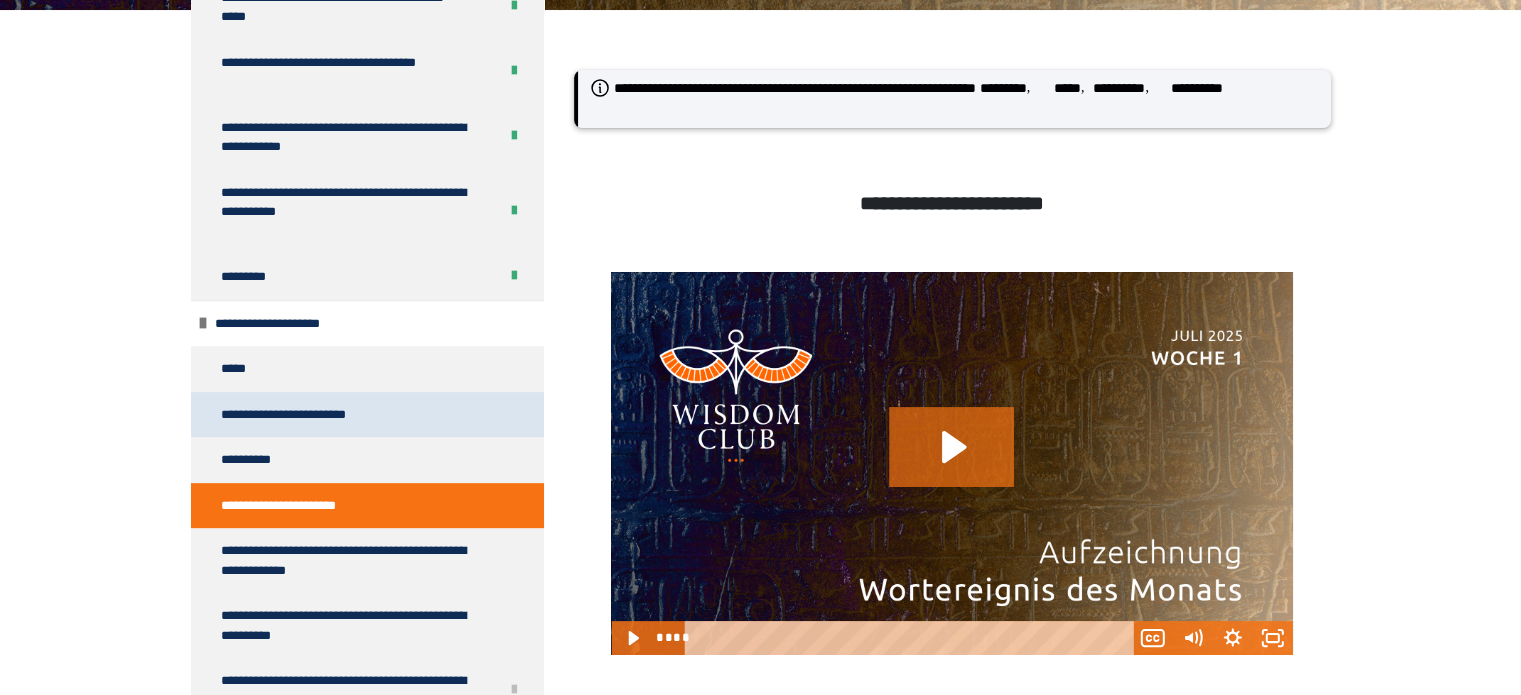 scroll, scrollTop: 479, scrollLeft: 0, axis: vertical 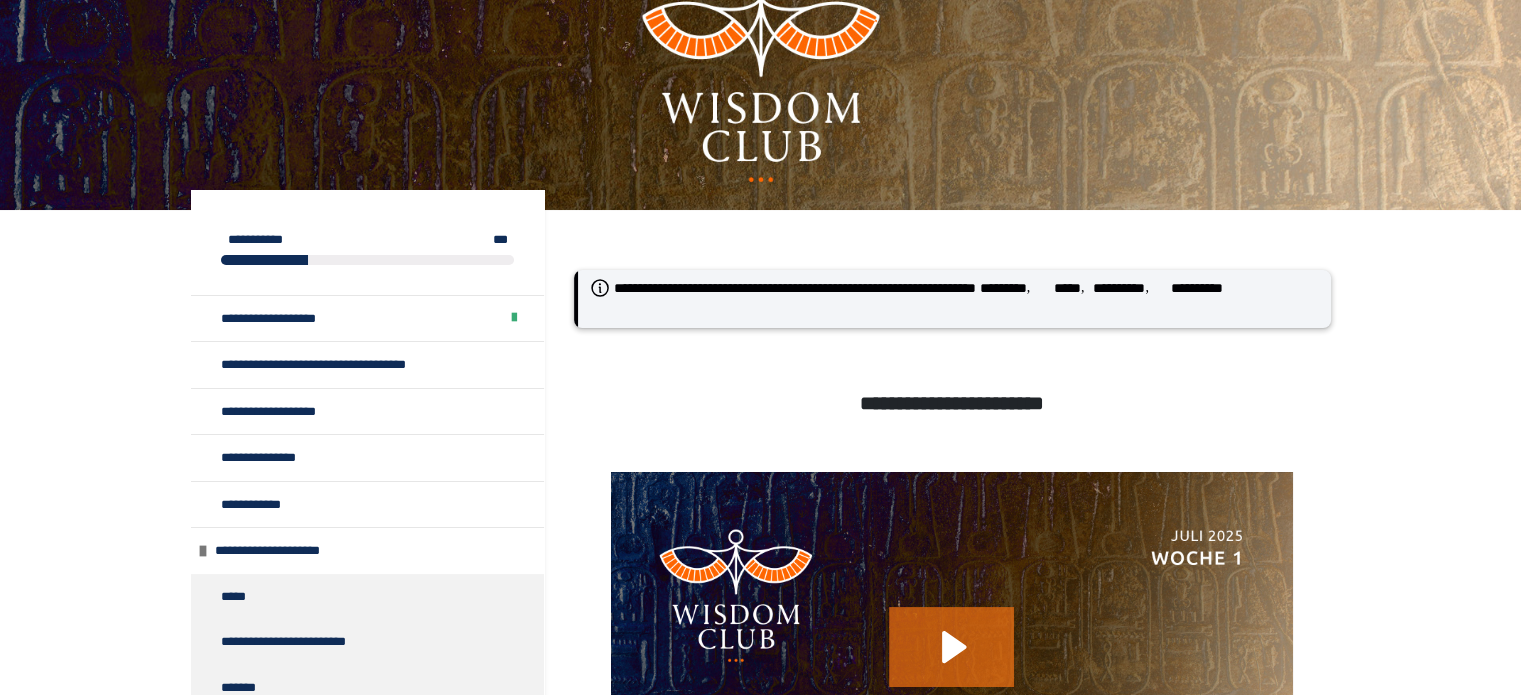 click on "**********" at bounding box center (760, 831) 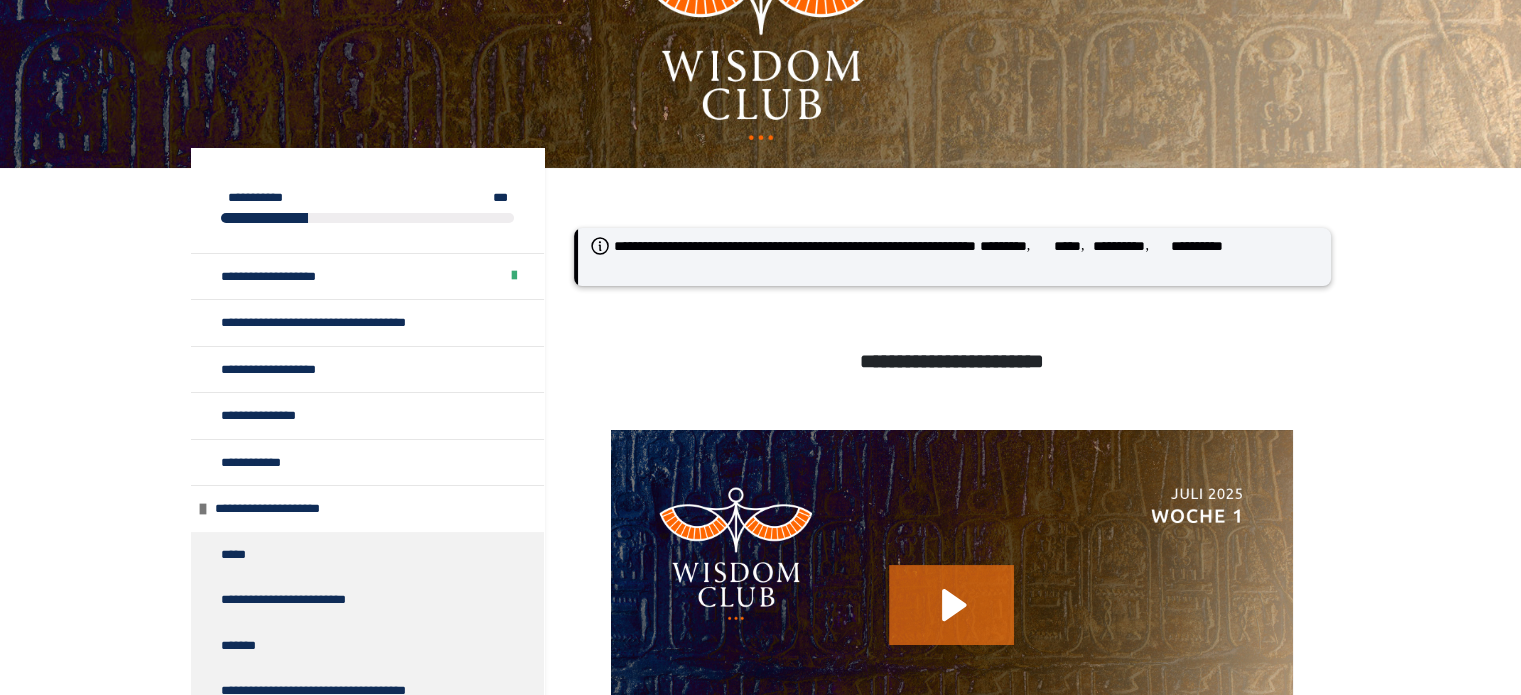 scroll, scrollTop: 391, scrollLeft: 0, axis: vertical 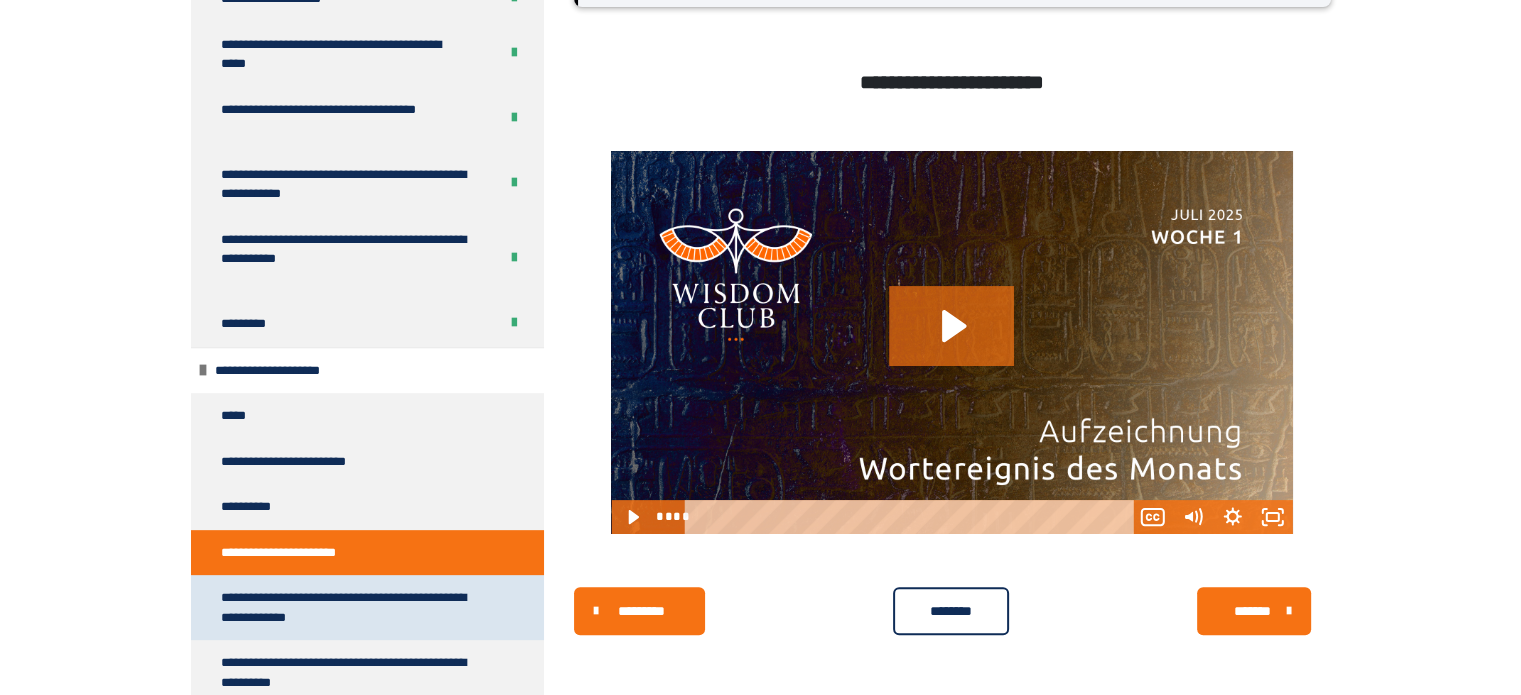 click on "**********" at bounding box center [352, 607] 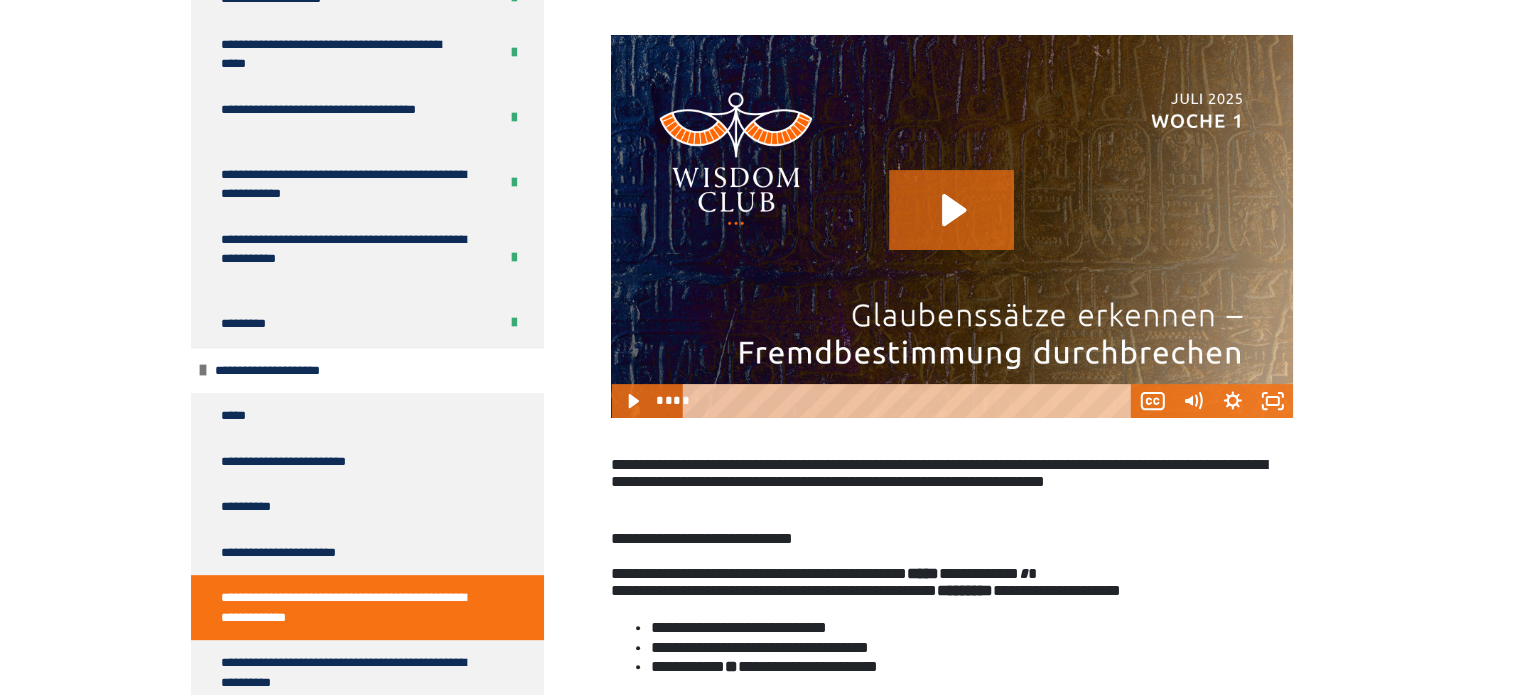 scroll, scrollTop: 570, scrollLeft: 0, axis: vertical 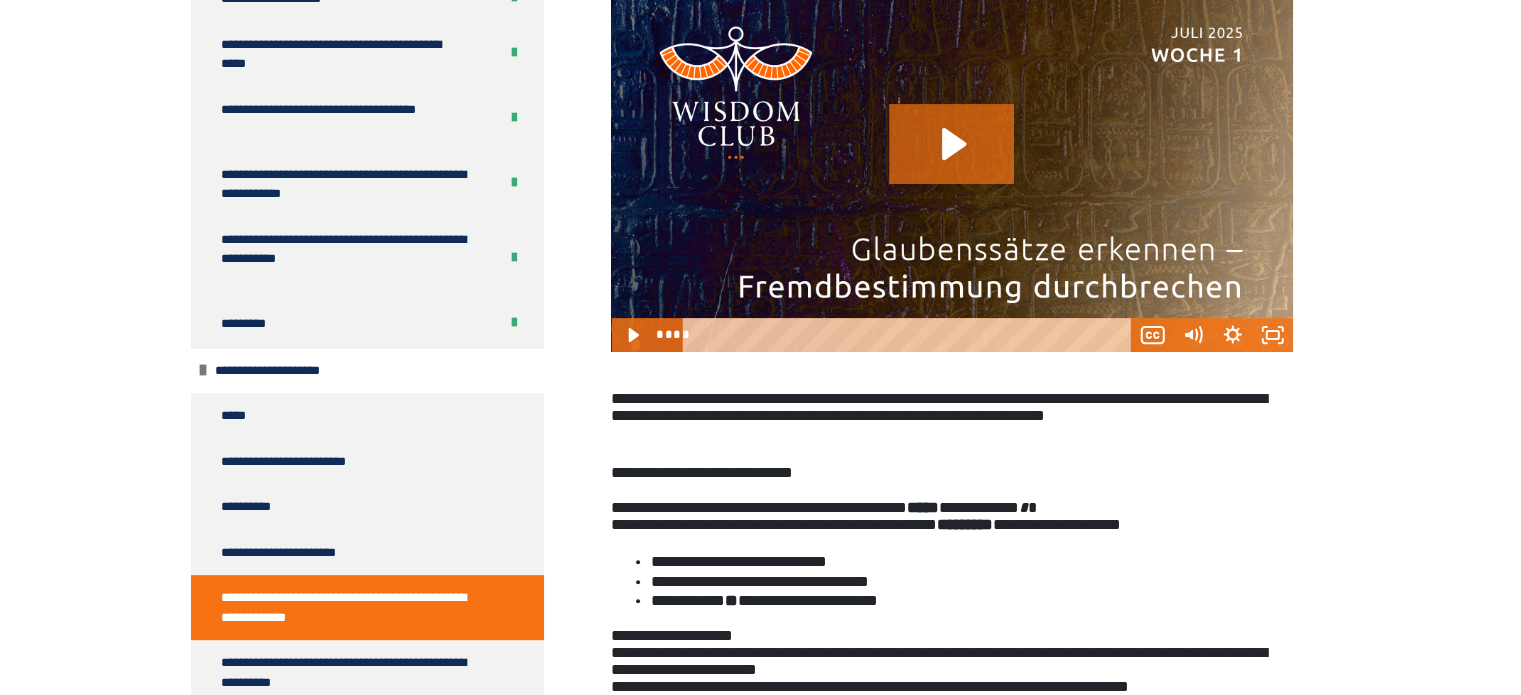 click on "**********" at bounding box center [760, 2000] 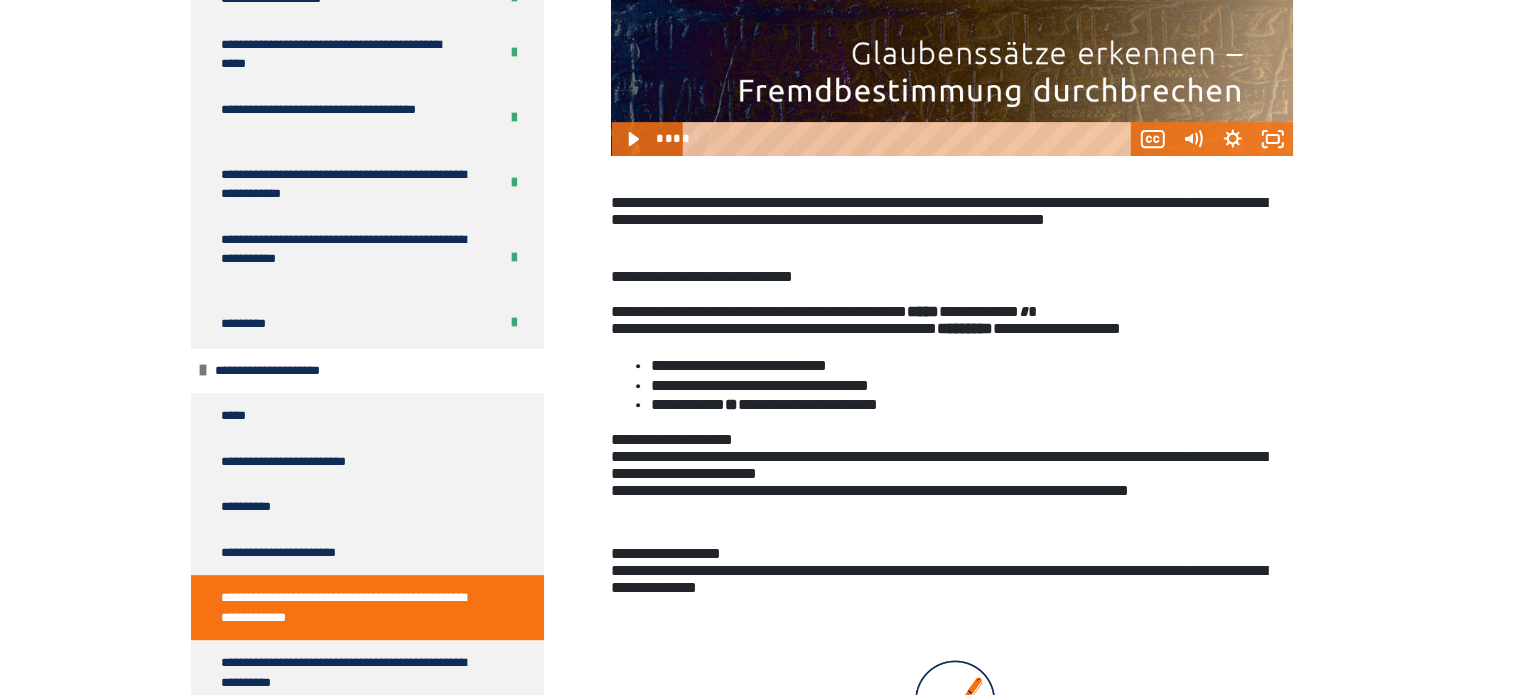 scroll, scrollTop: 770, scrollLeft: 0, axis: vertical 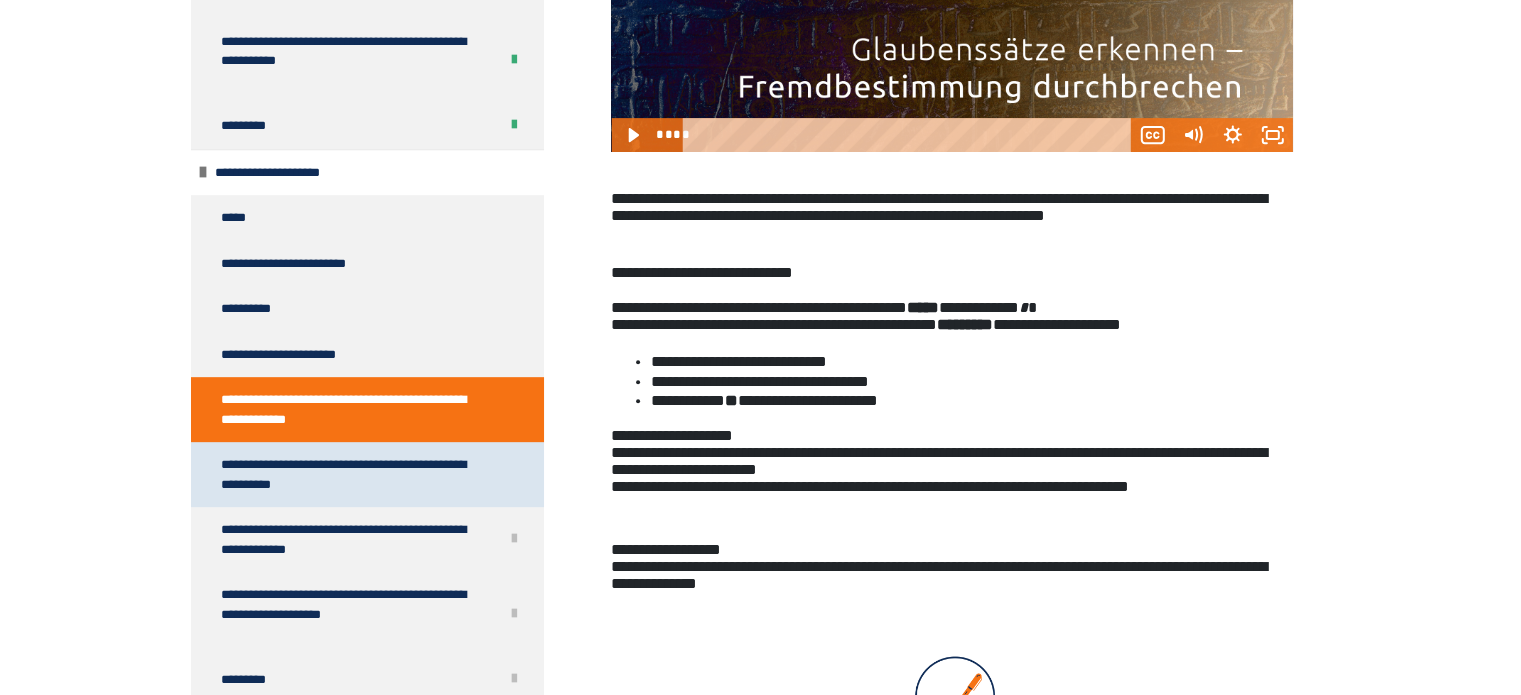 click on "**********" at bounding box center (352, 474) 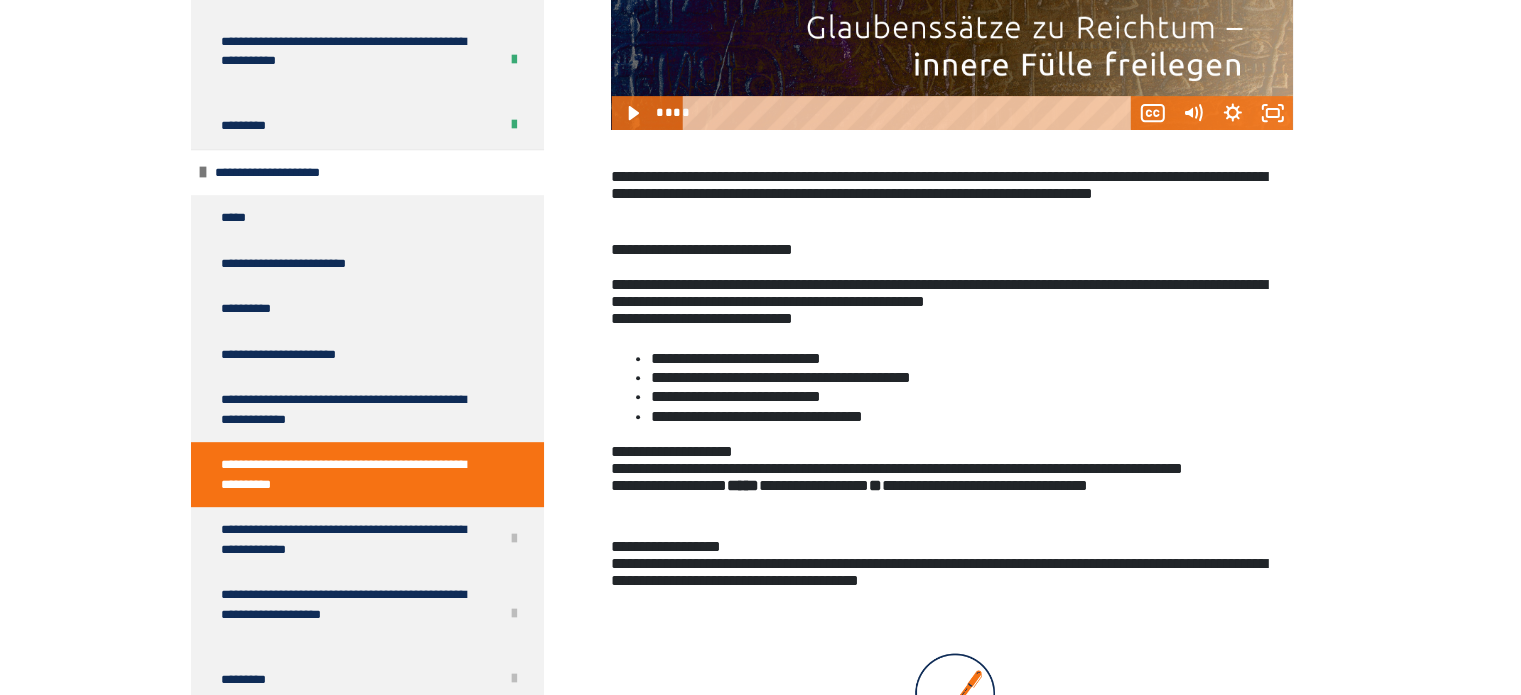 scroll, scrollTop: 770, scrollLeft: 0, axis: vertical 